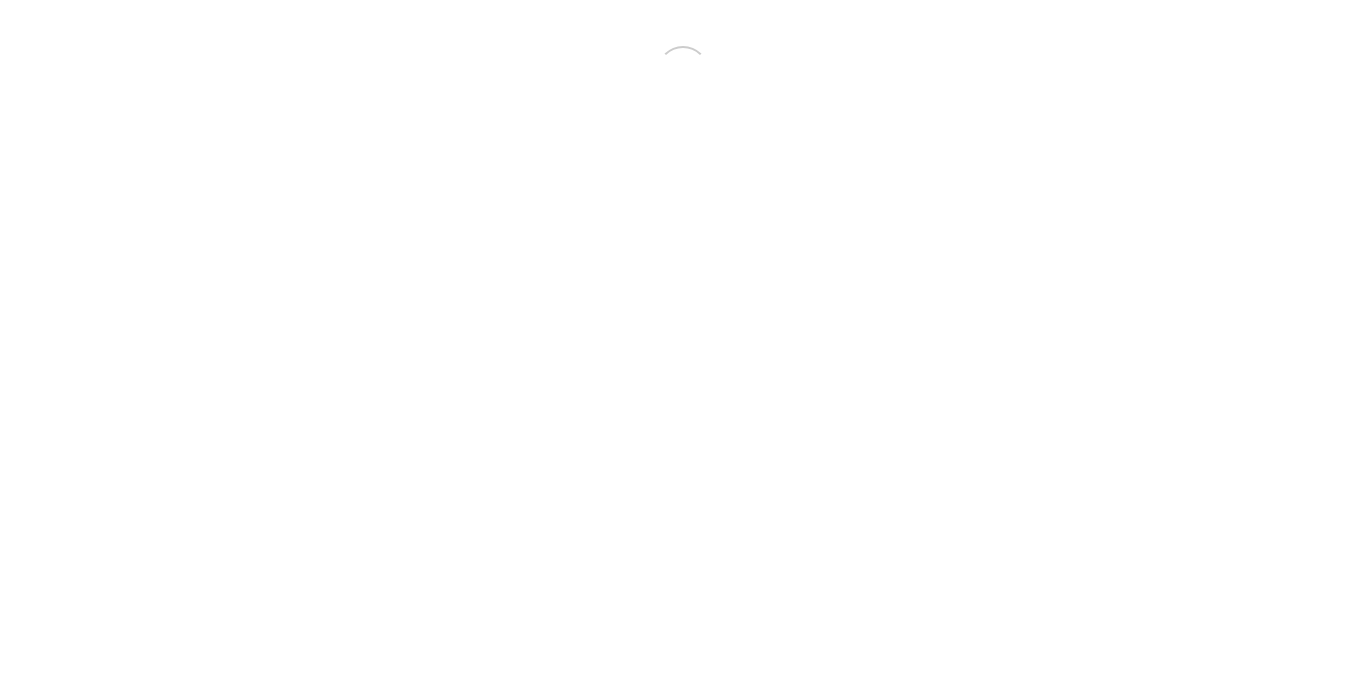 scroll, scrollTop: 0, scrollLeft: 0, axis: both 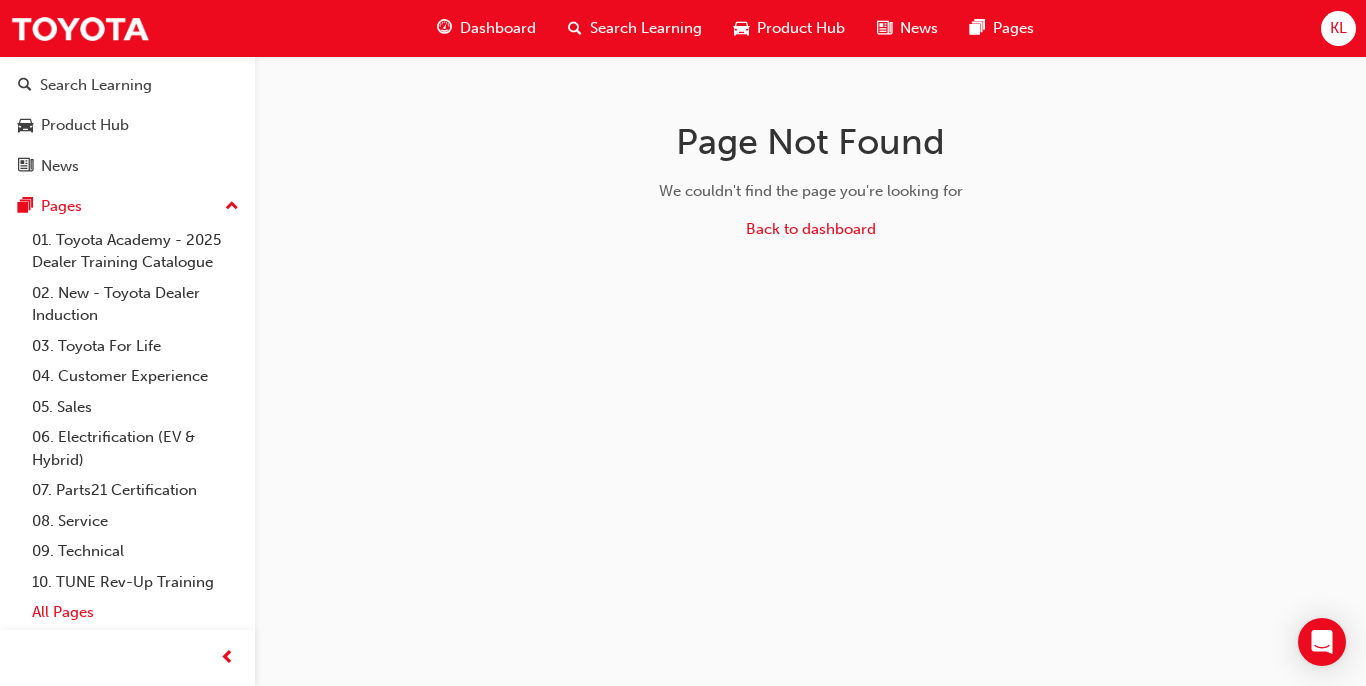 click on "All Pages" at bounding box center [135, 612] 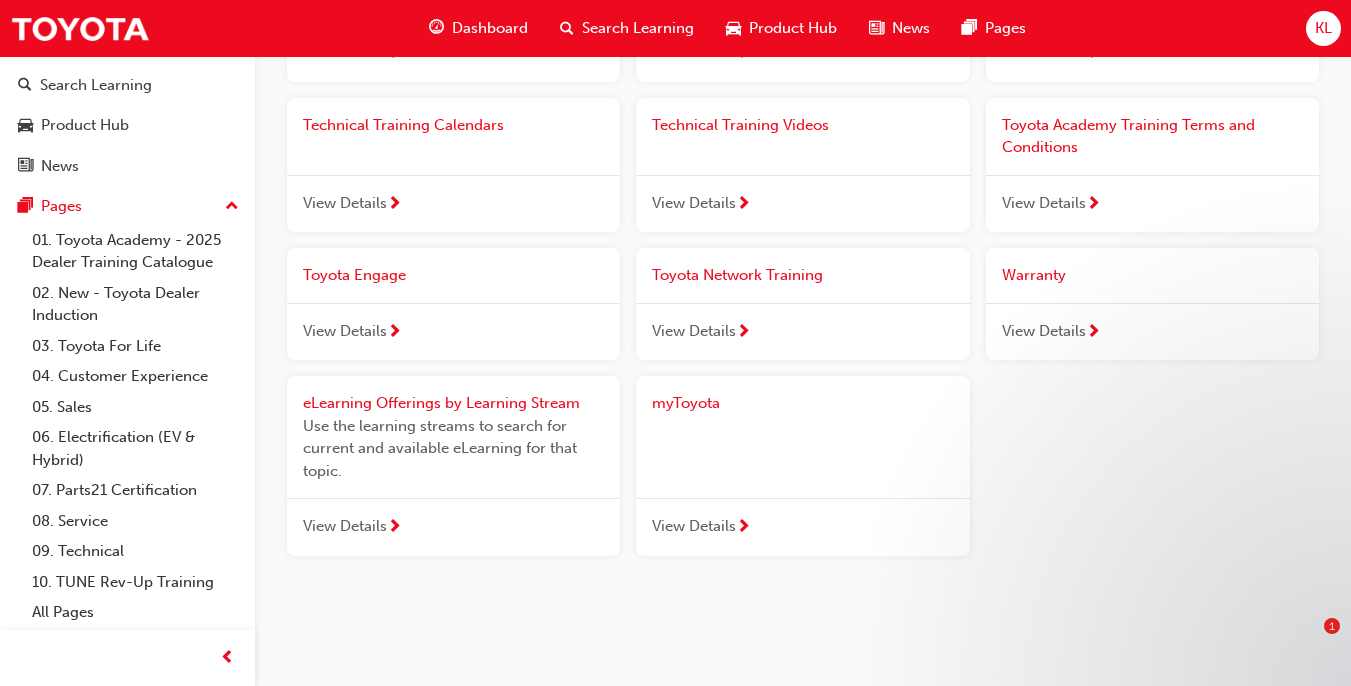 scroll, scrollTop: 2263, scrollLeft: 0, axis: vertical 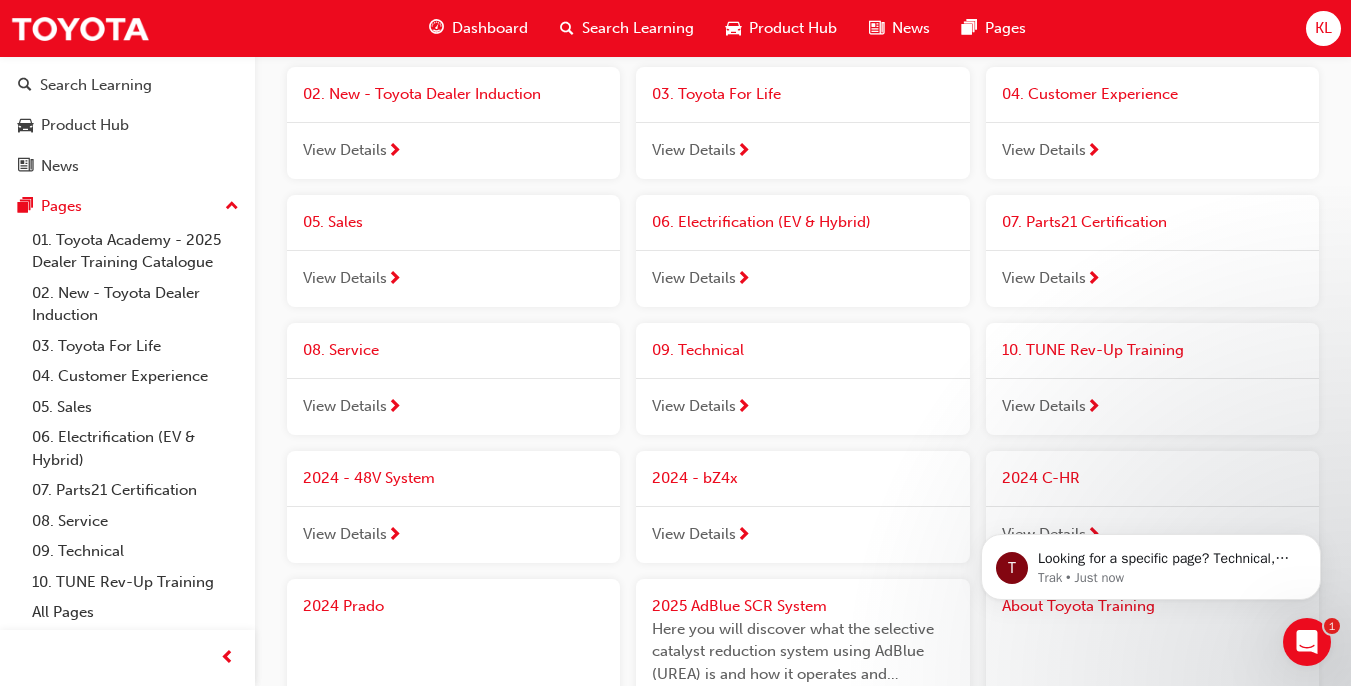 click on "View Details" at bounding box center [694, 406] 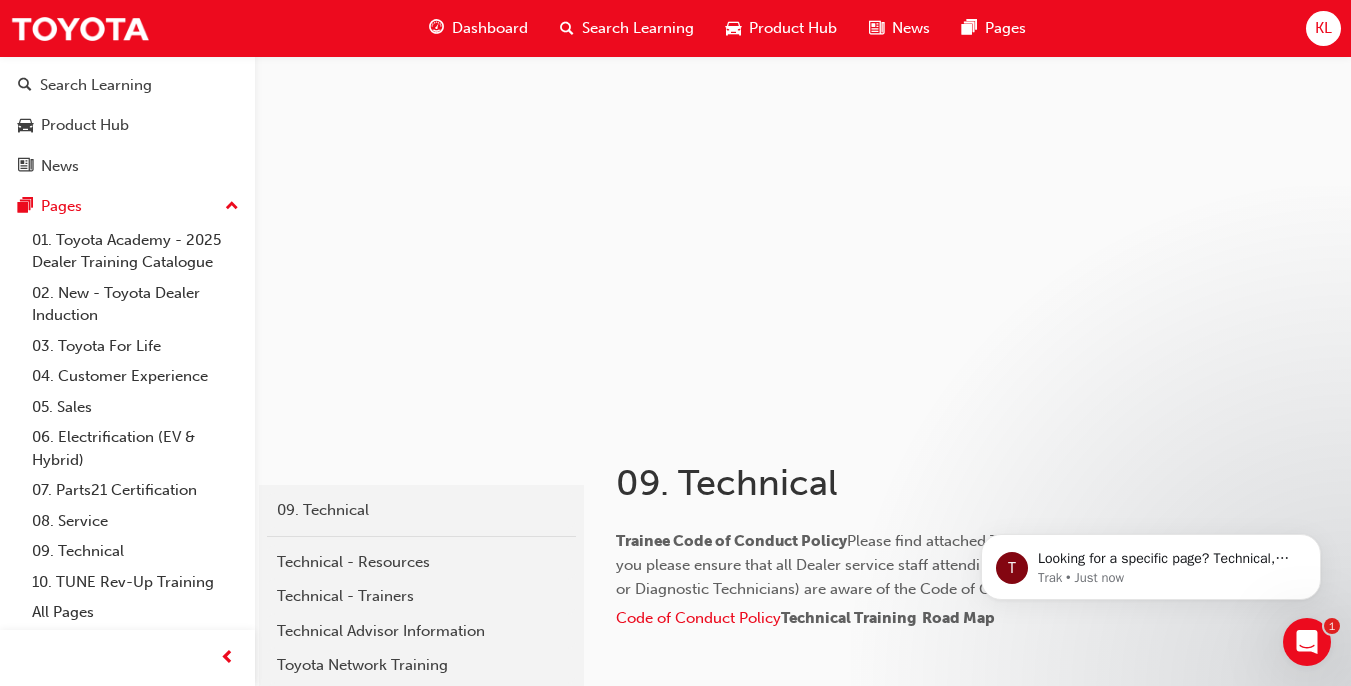 scroll, scrollTop: 42, scrollLeft: 0, axis: vertical 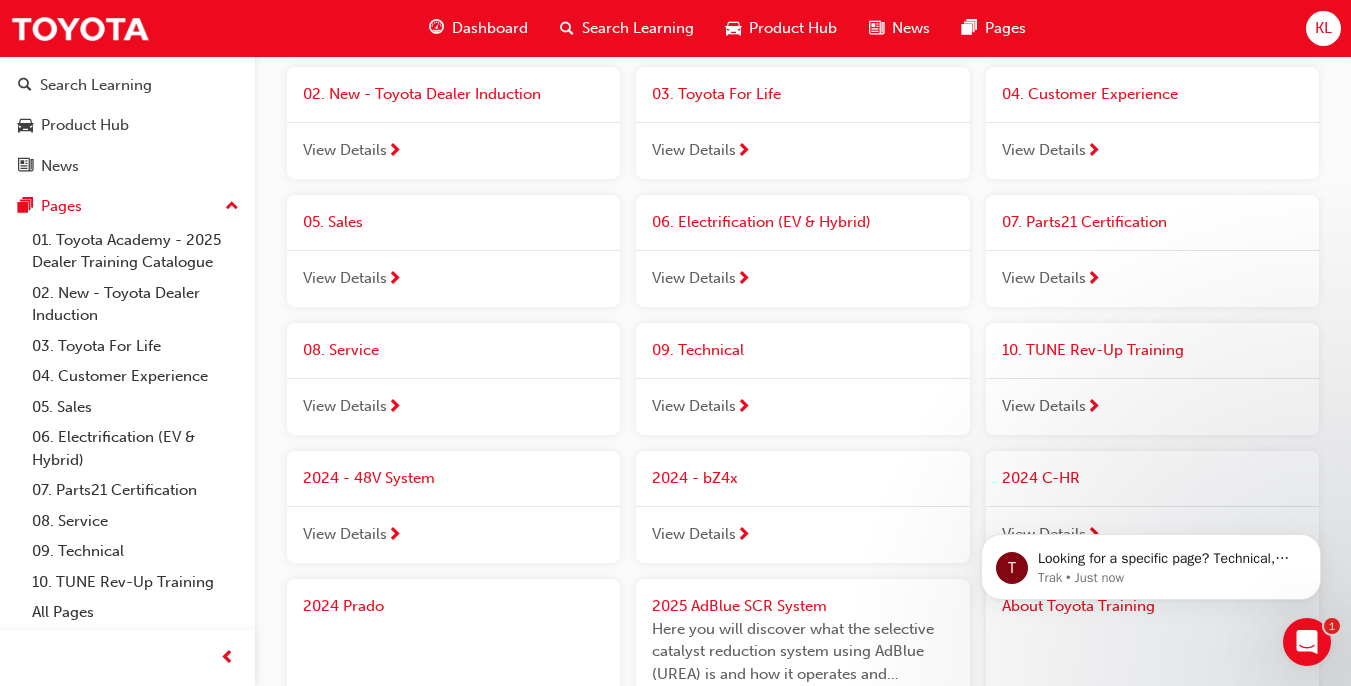 click on "View Details" at bounding box center (345, 406) 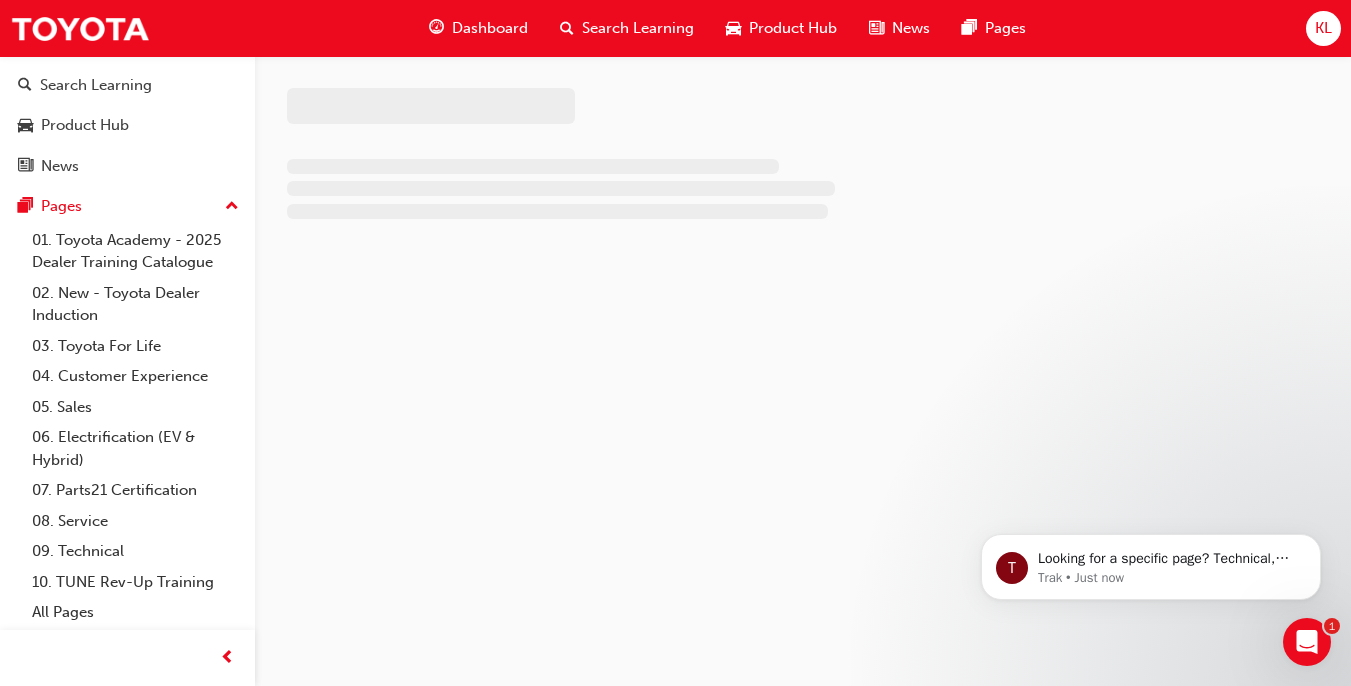 scroll, scrollTop: 0, scrollLeft: 0, axis: both 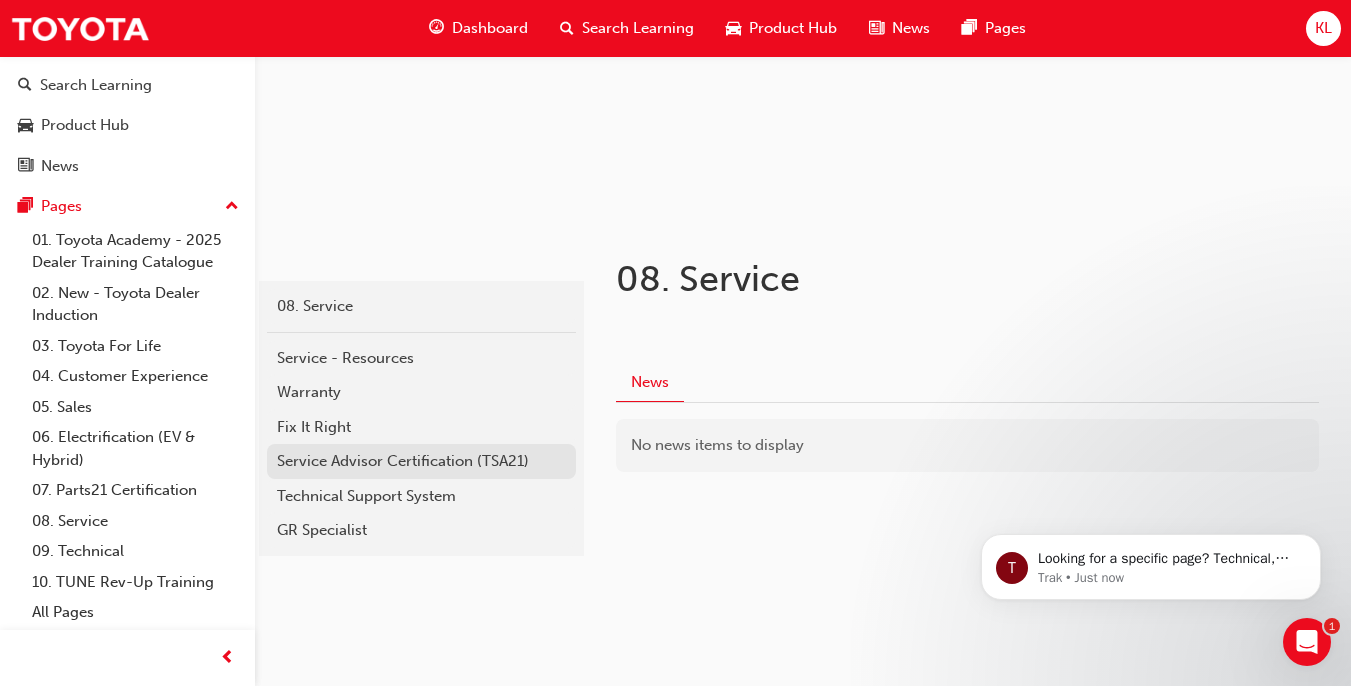 click on "Service Advisor Certification (TSA21)" at bounding box center (421, 461) 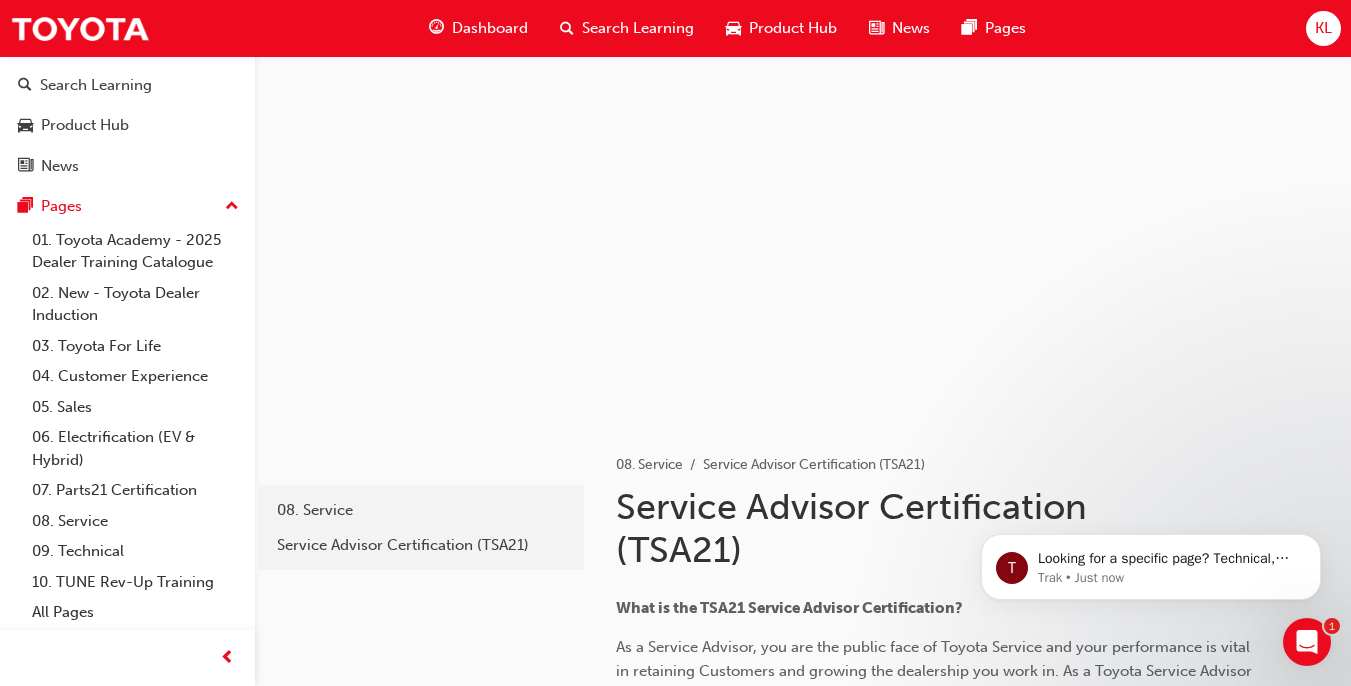 scroll, scrollTop: 204, scrollLeft: 0, axis: vertical 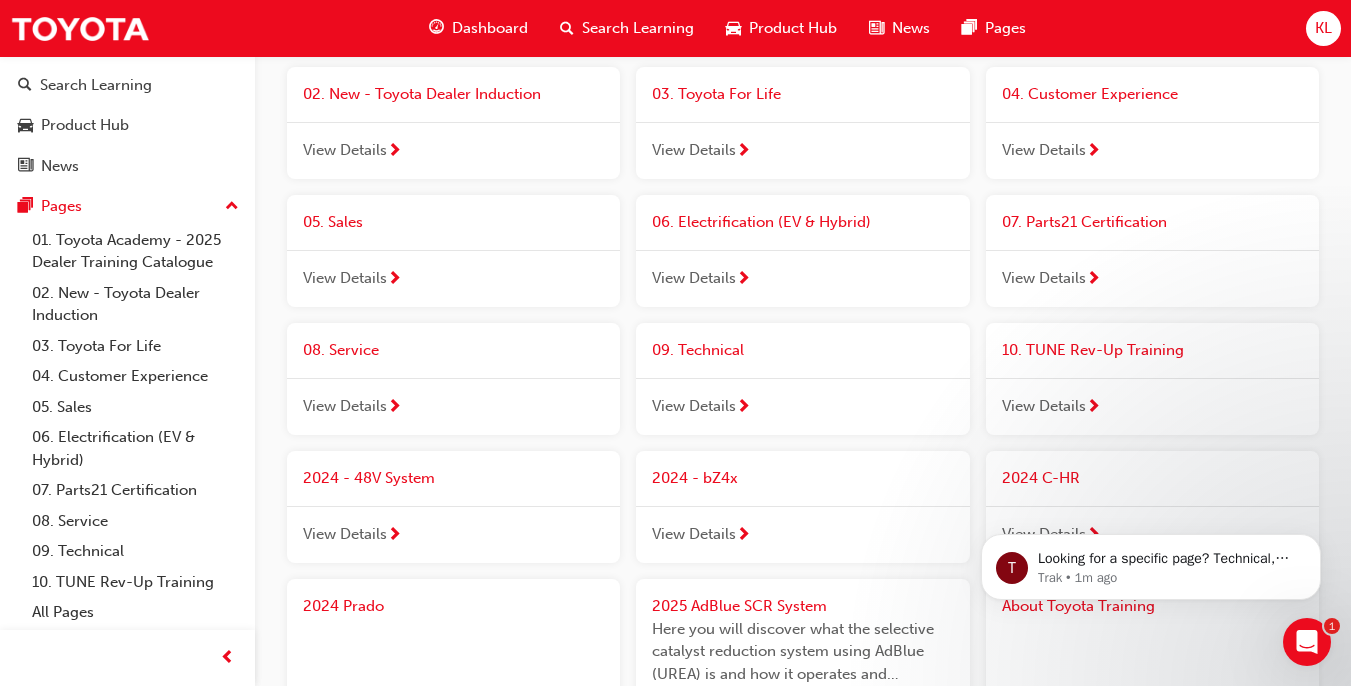 click on "View Details" at bounding box center (1152, 279) 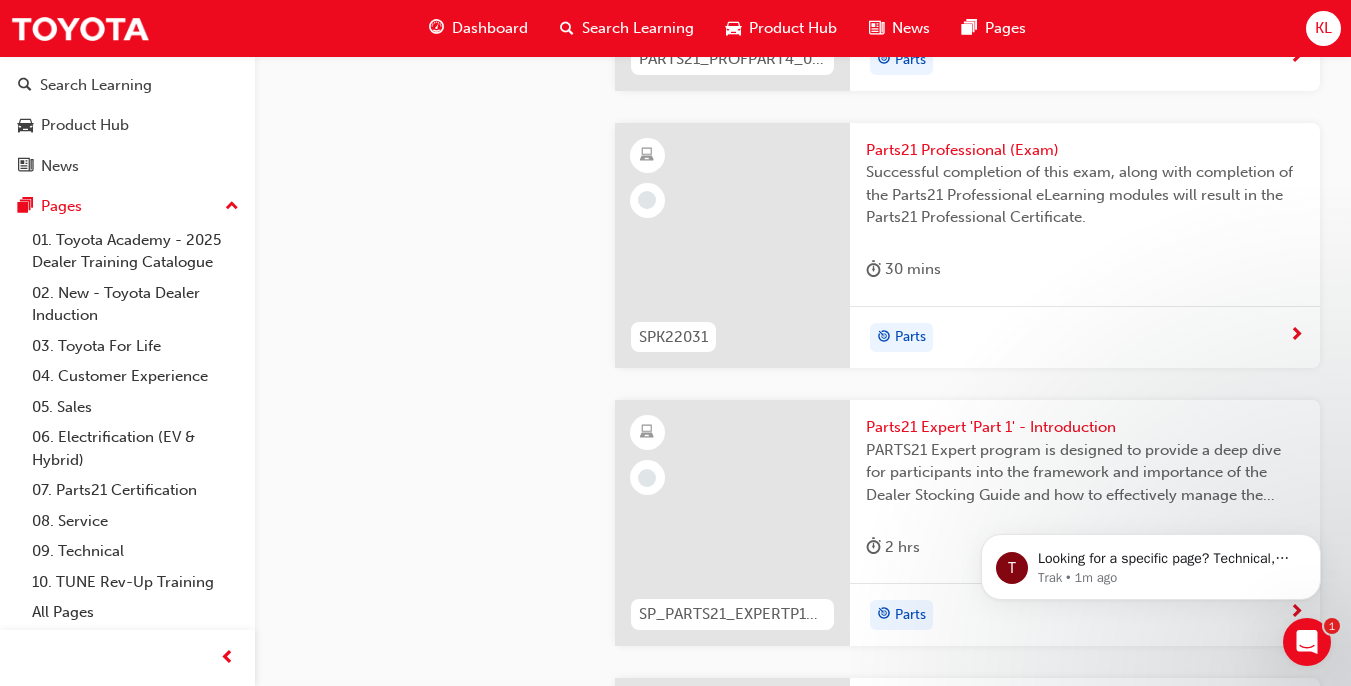 scroll, scrollTop: 5424, scrollLeft: 0, axis: vertical 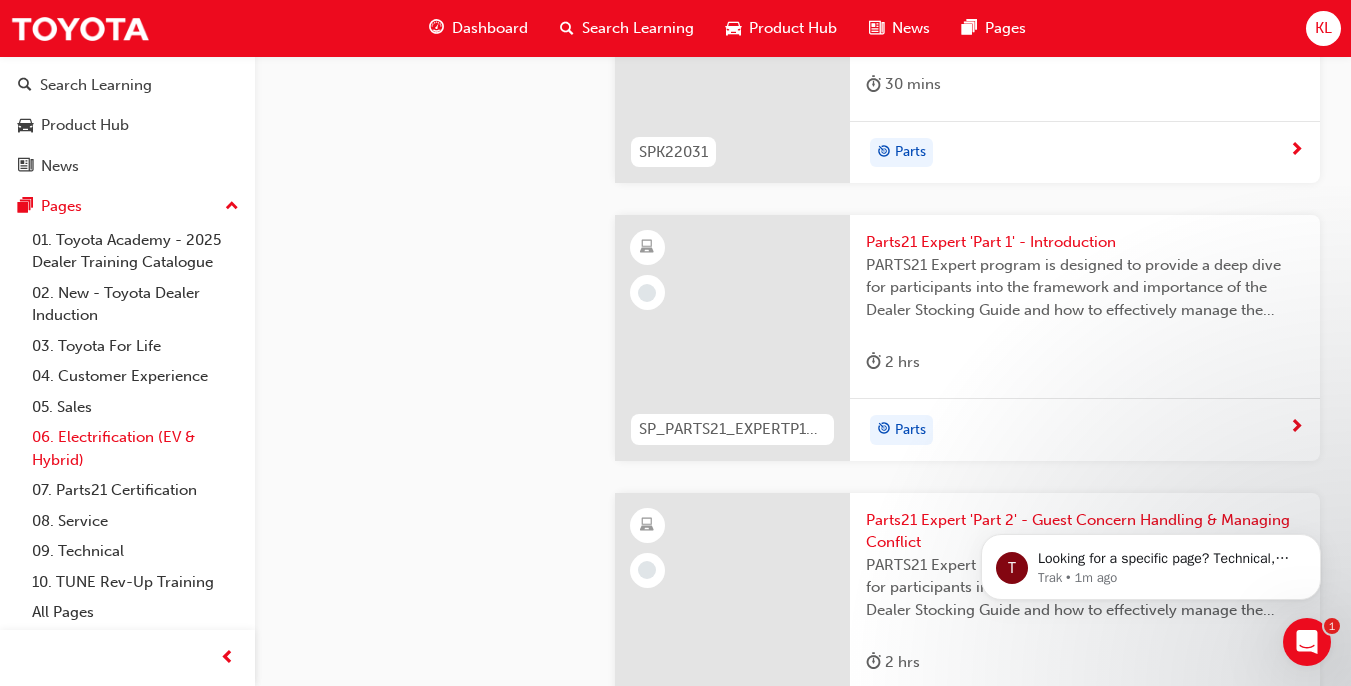 click on "06. Electrification (EV & Hybrid)" at bounding box center [135, 448] 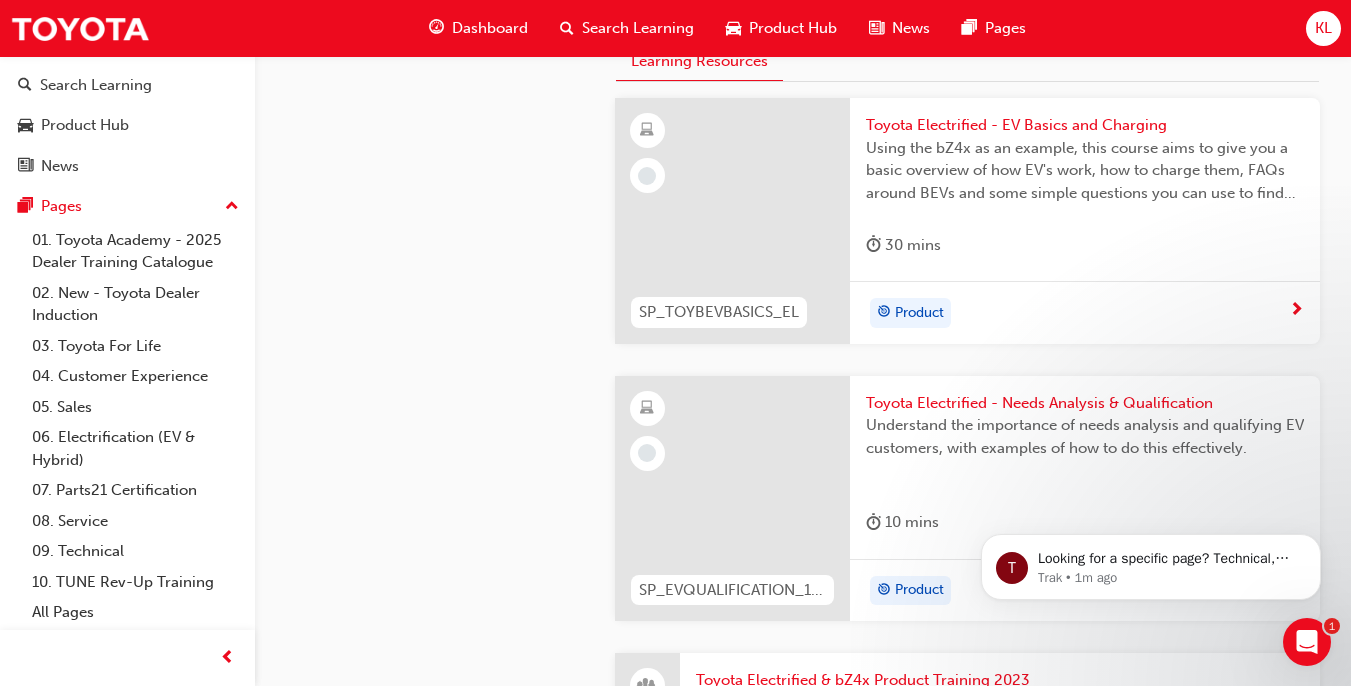 scroll, scrollTop: 1138, scrollLeft: 0, axis: vertical 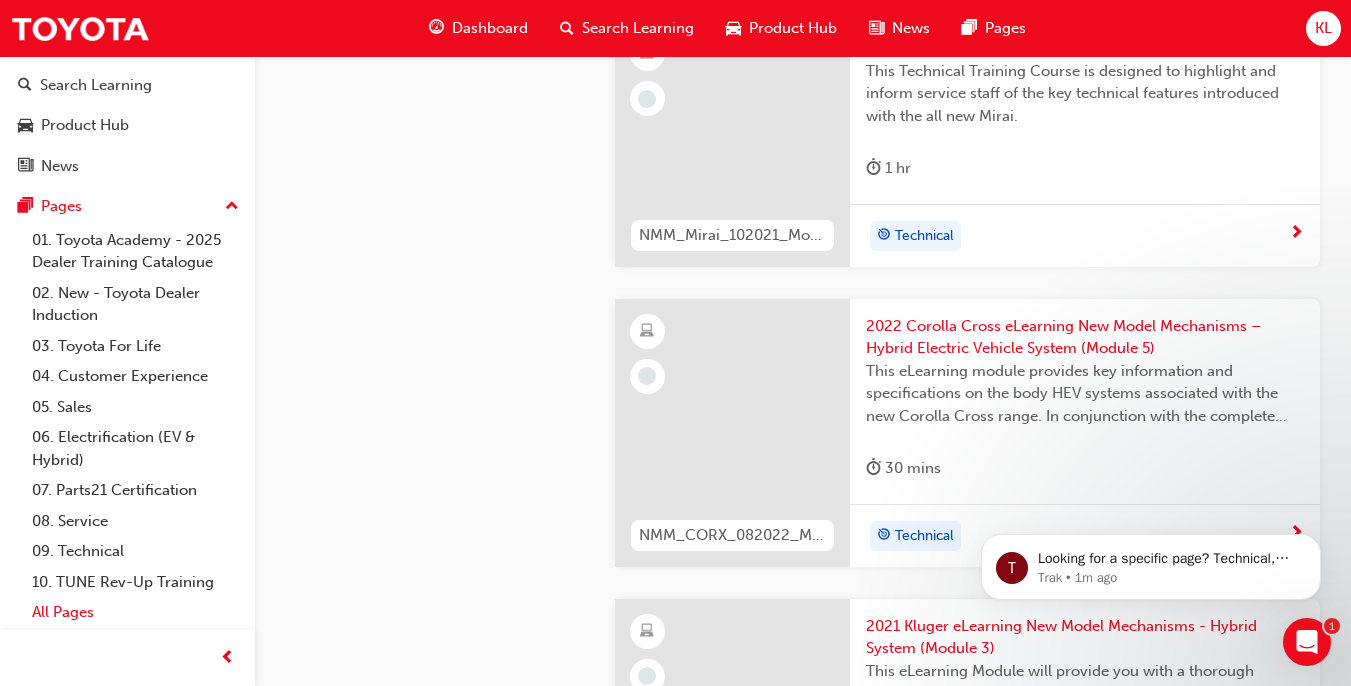 click on "All Pages" at bounding box center (135, 612) 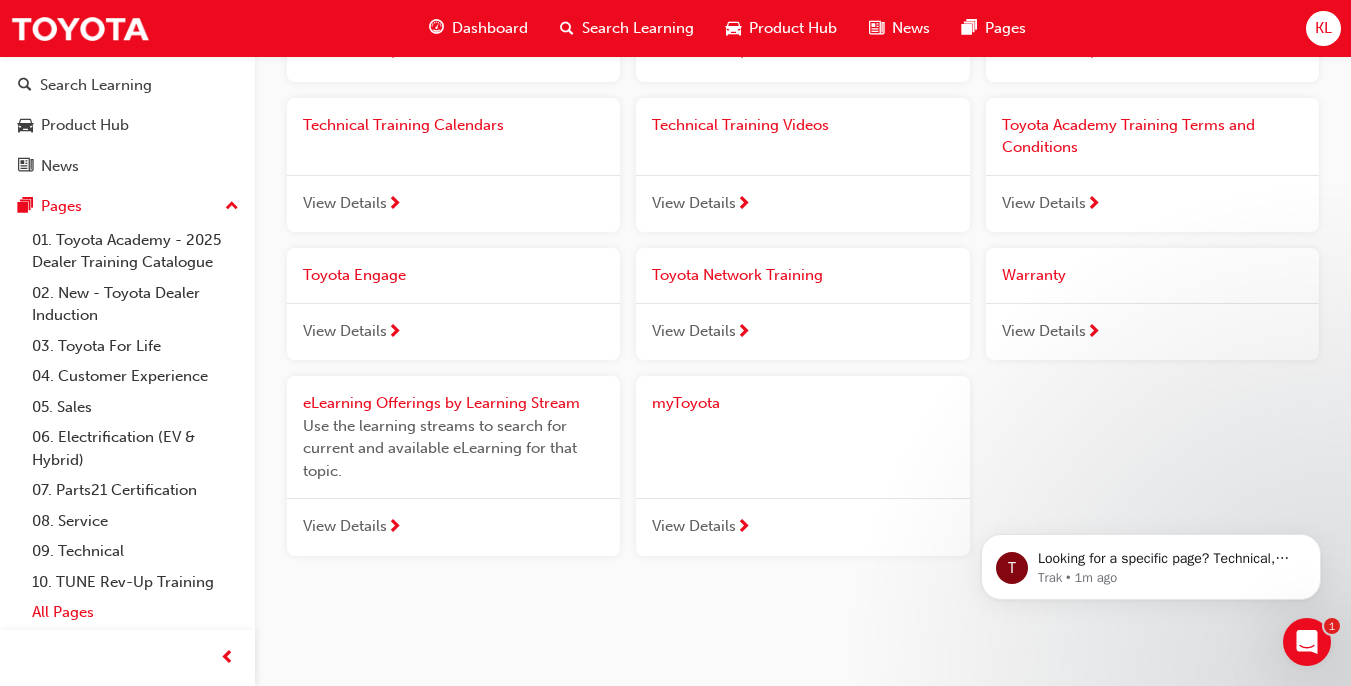 scroll, scrollTop: 2366, scrollLeft: 0, axis: vertical 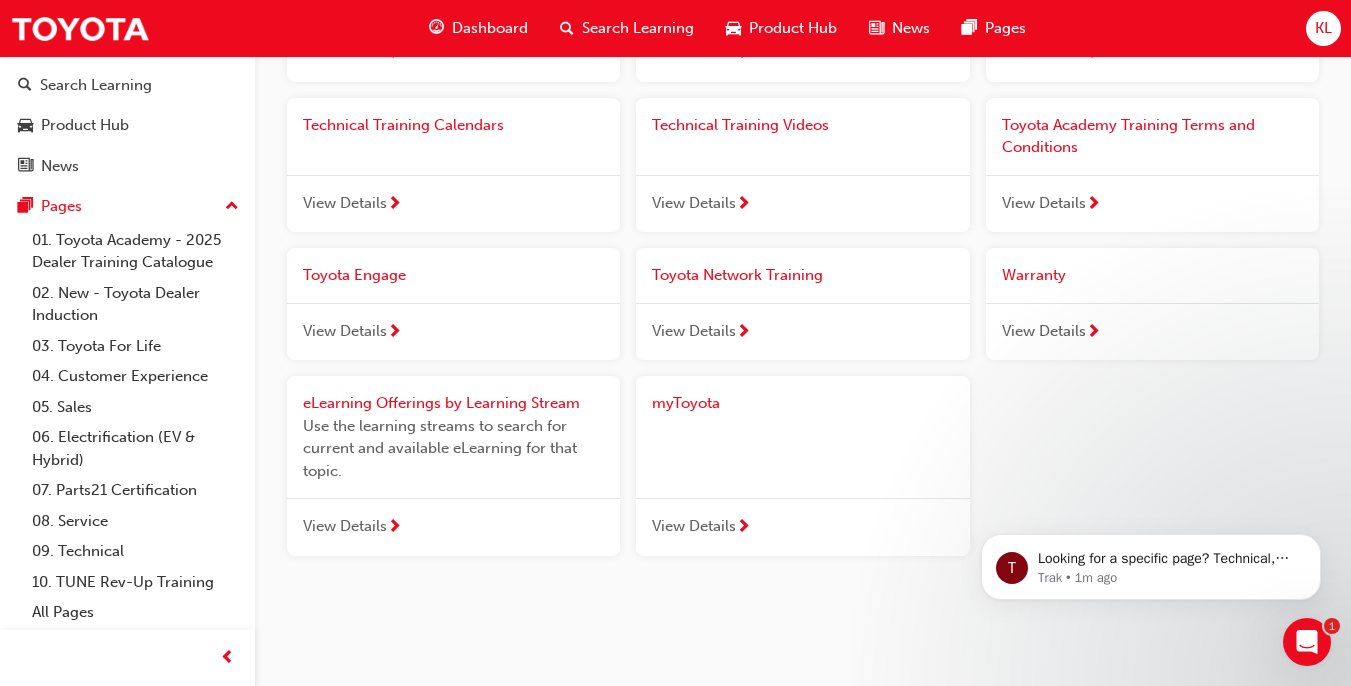 click on "T Looking for a specific page? Technical, Toyota Network Training, Technical Training Calendars Trak • 1m ago" 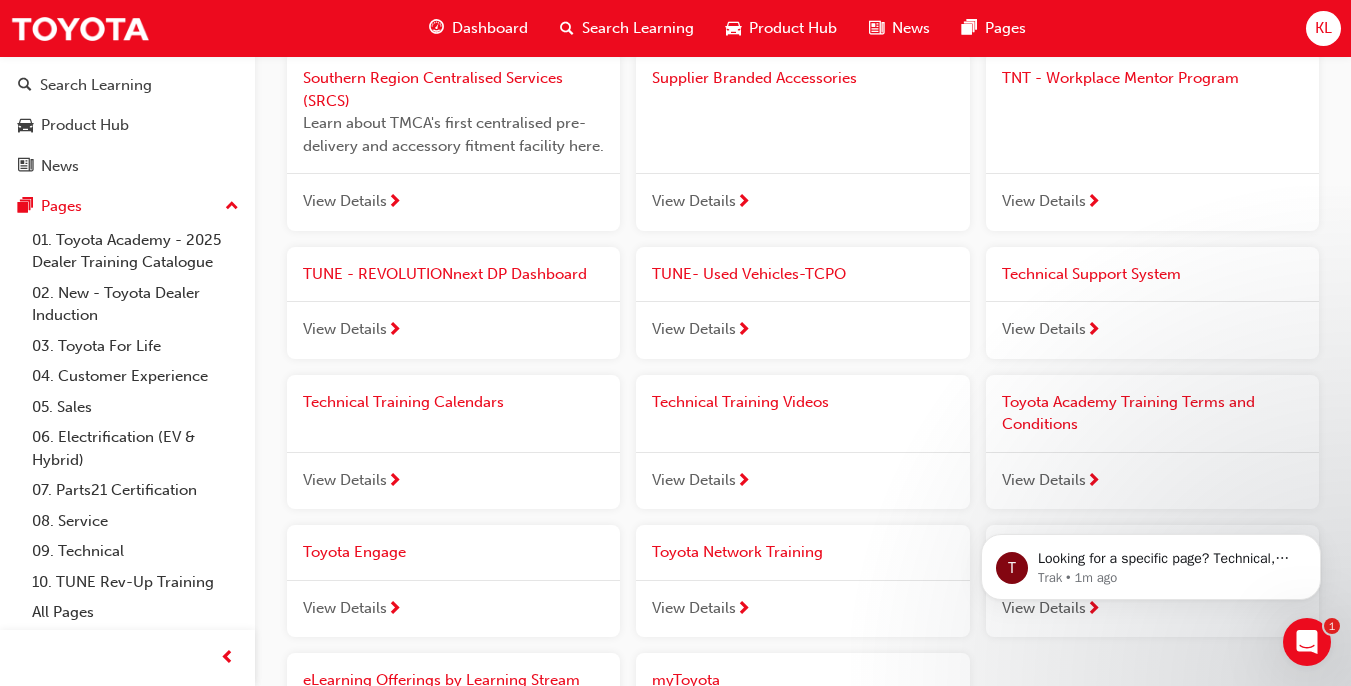 scroll, scrollTop: 2086, scrollLeft: 0, axis: vertical 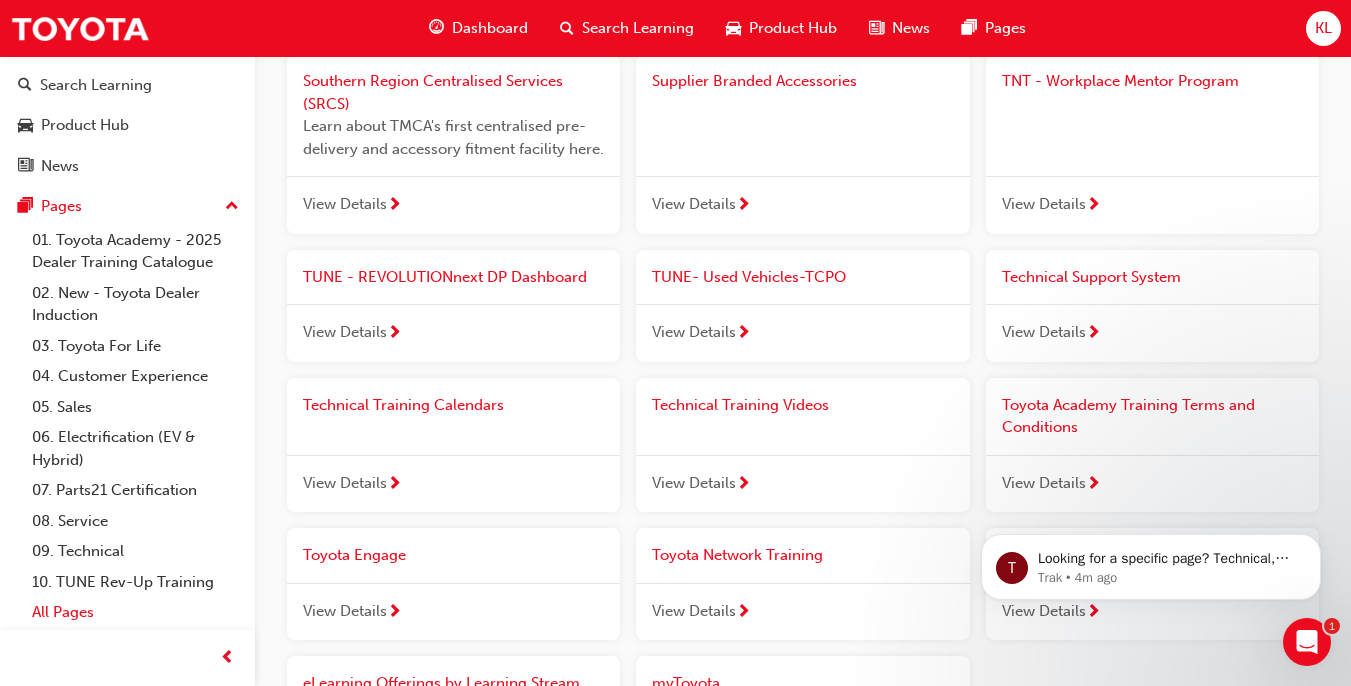 click on "All Pages" at bounding box center [135, 612] 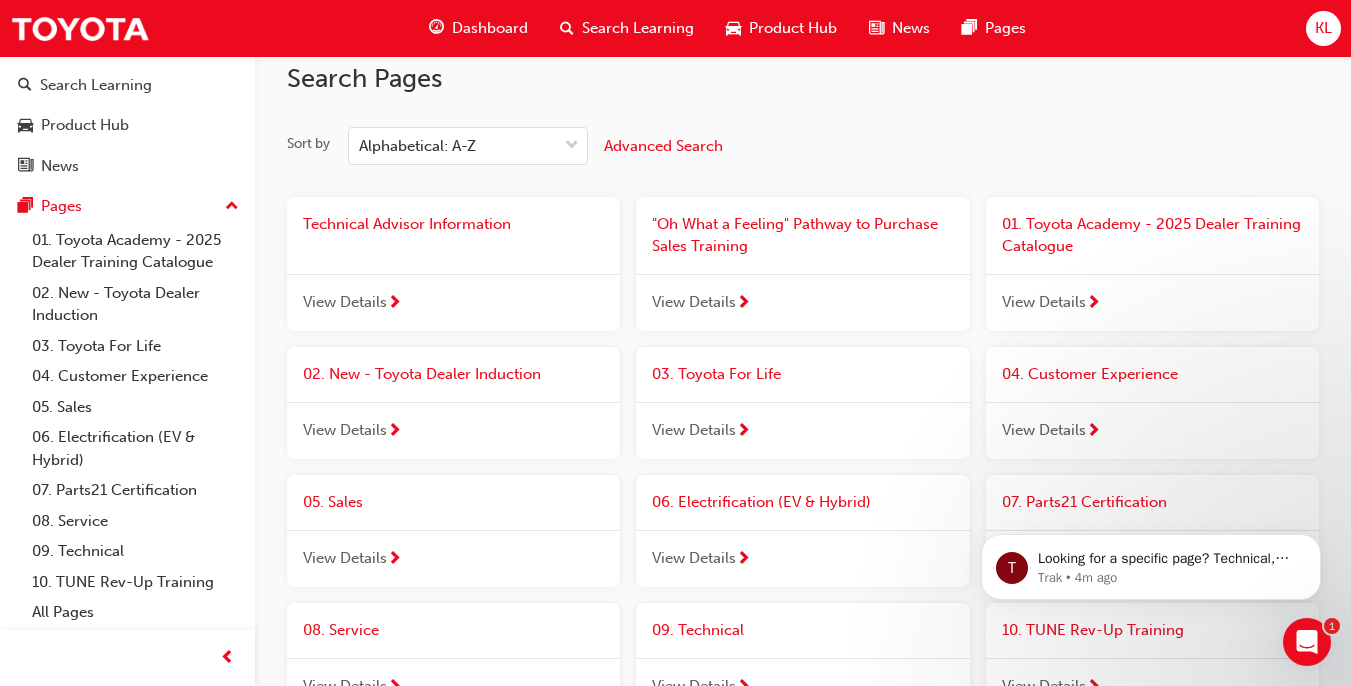scroll, scrollTop: 0, scrollLeft: 0, axis: both 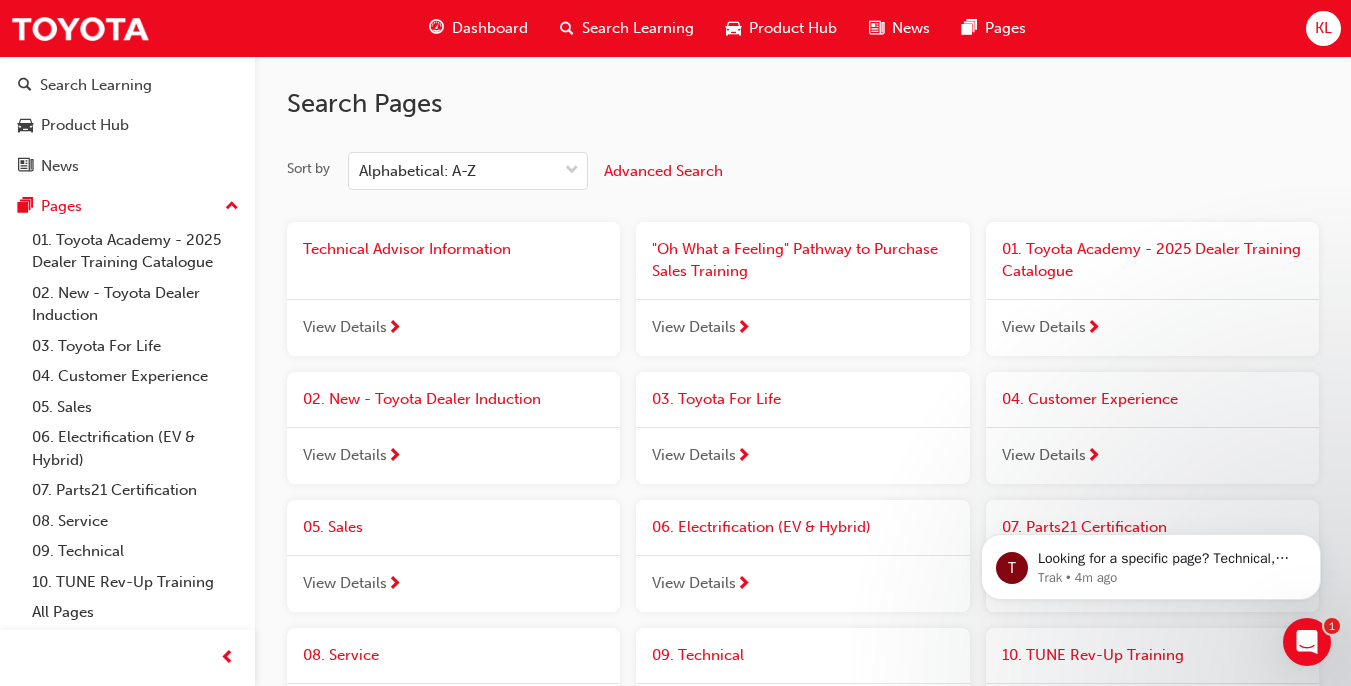 click on "Dashboard" at bounding box center [490, 28] 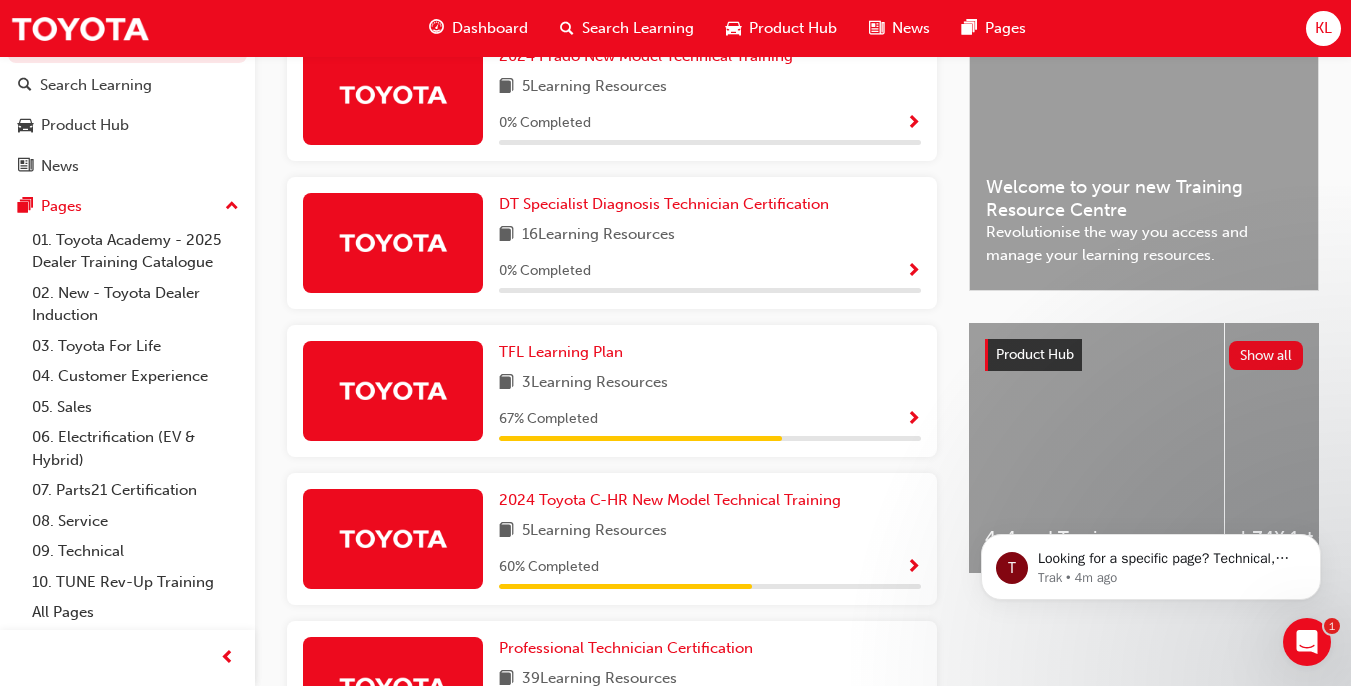 scroll, scrollTop: 530, scrollLeft: 0, axis: vertical 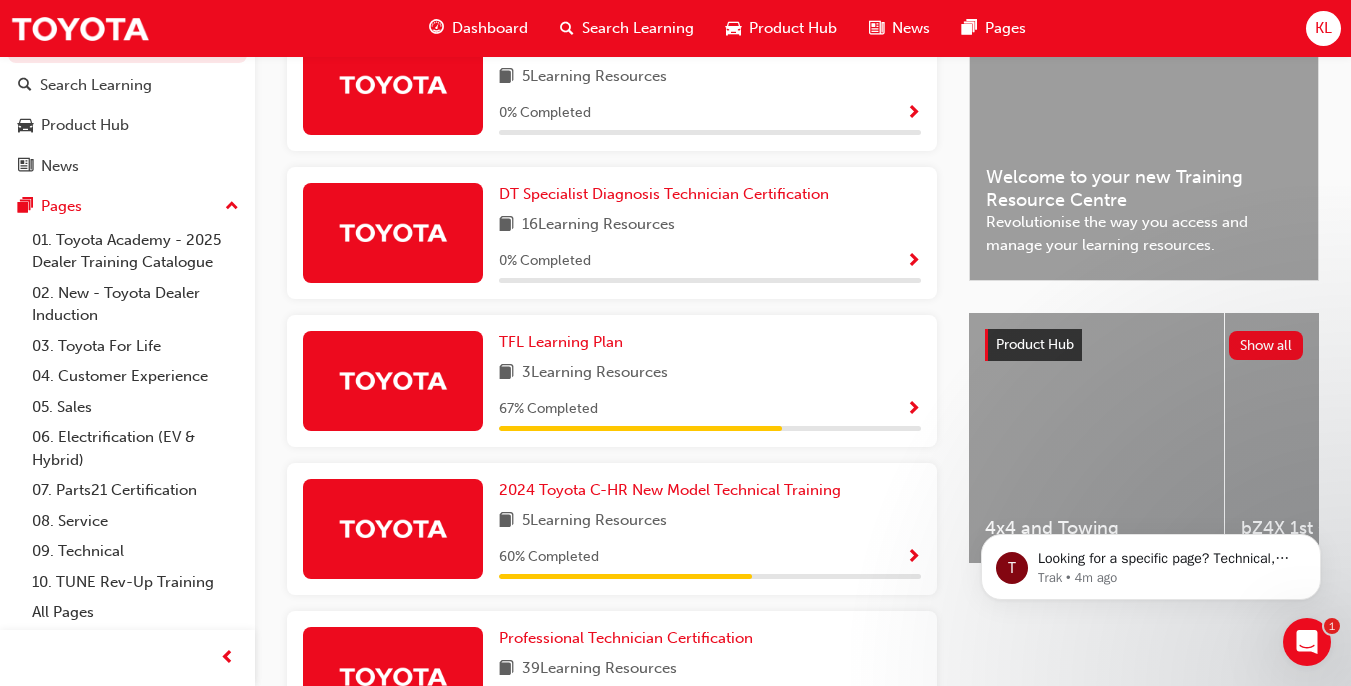 drag, startPoint x: 1360, startPoint y: 308, endPoint x: 377, endPoint y: 79, distance: 1009.32153 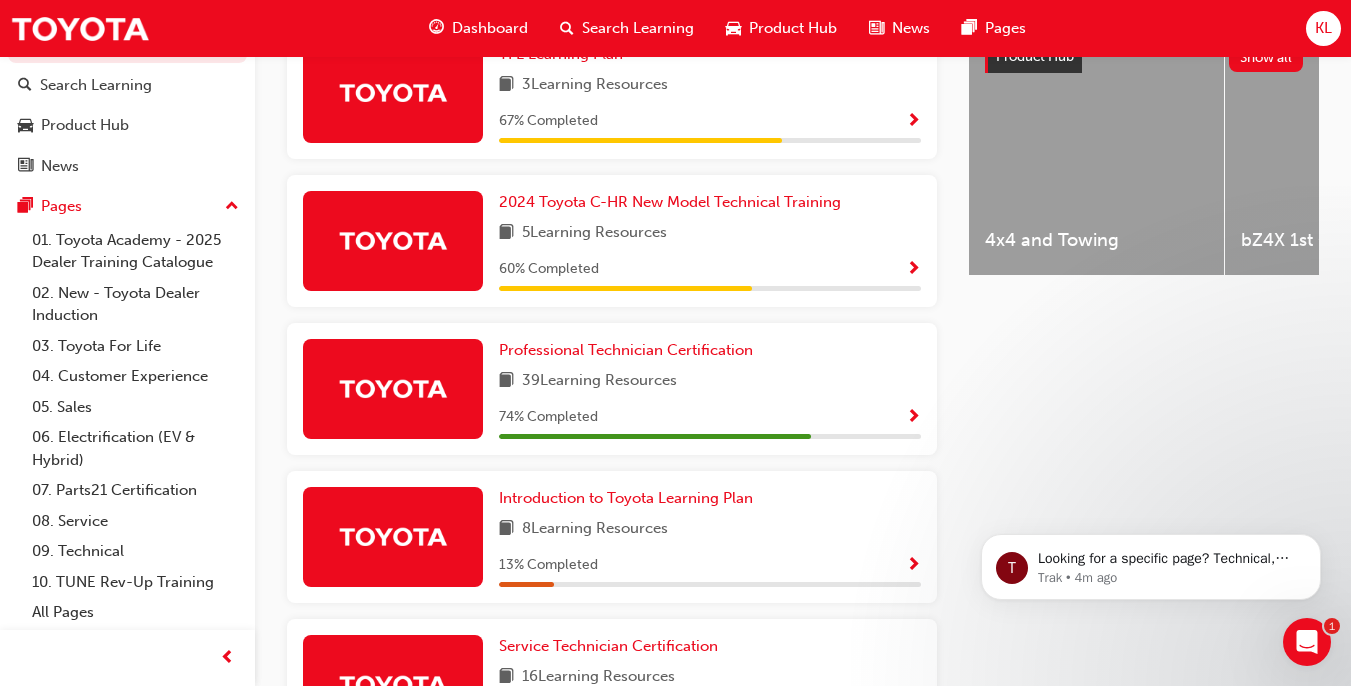 scroll, scrollTop: 906, scrollLeft: 0, axis: vertical 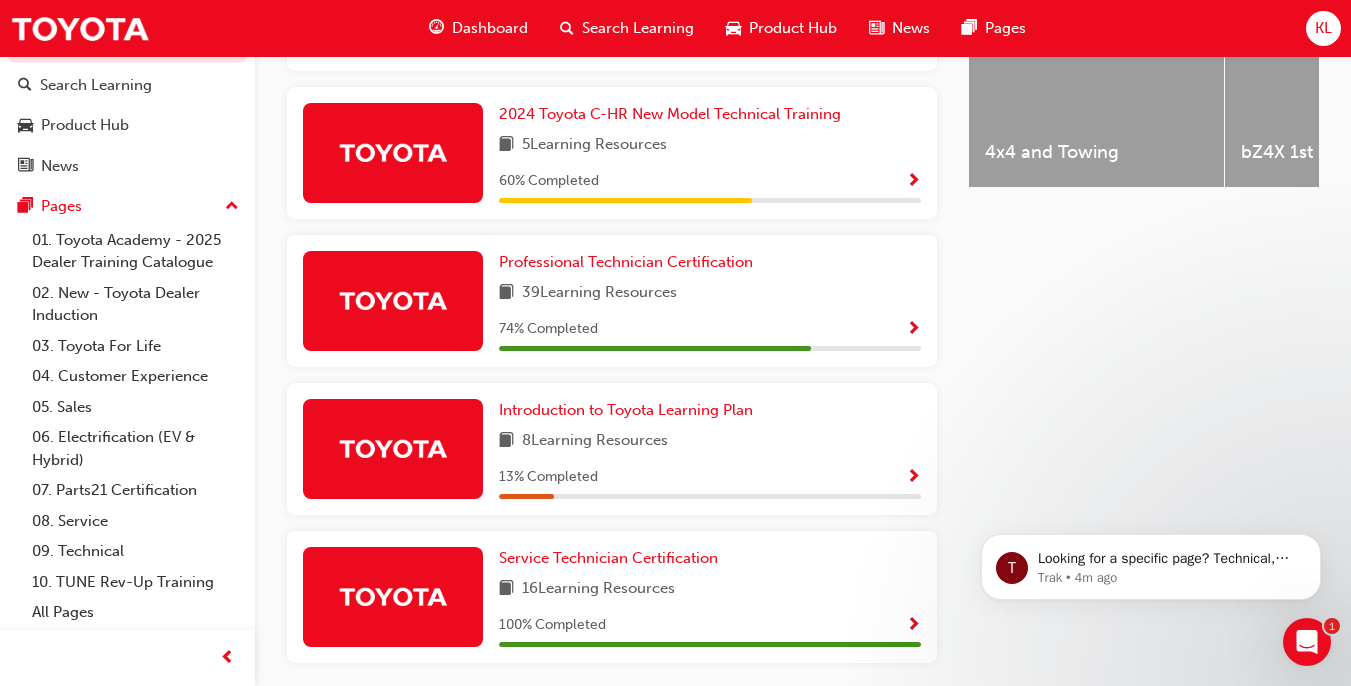 drag, startPoint x: 1361, startPoint y: 374, endPoint x: 362, endPoint y: 28, distance: 1057.2213 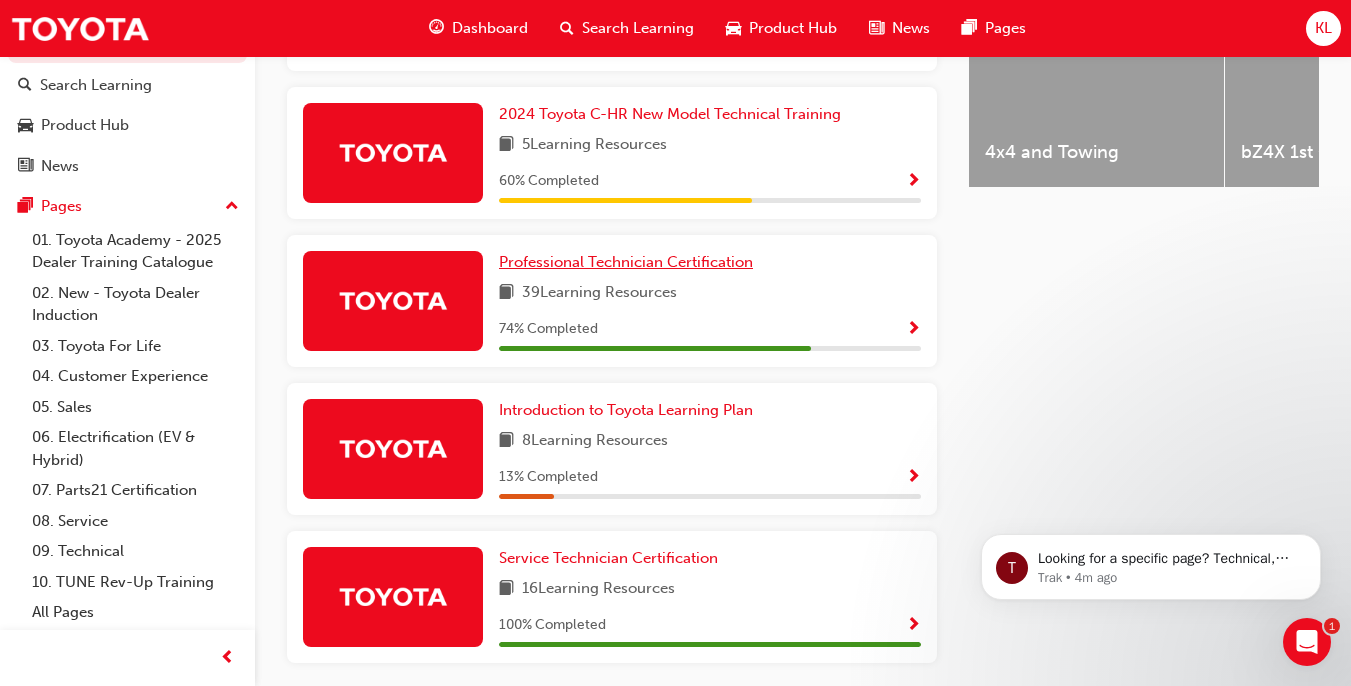 click on "Professional Technician Certification" at bounding box center (626, 262) 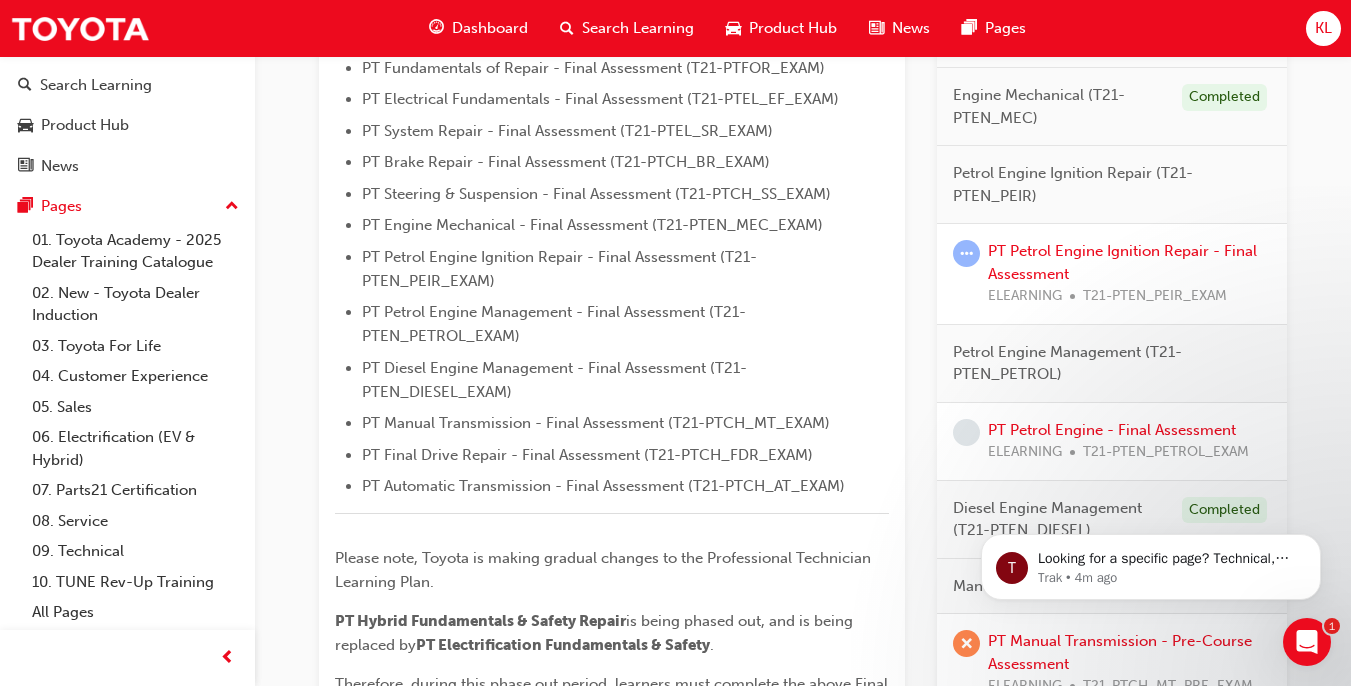 scroll, scrollTop: 533, scrollLeft: 0, axis: vertical 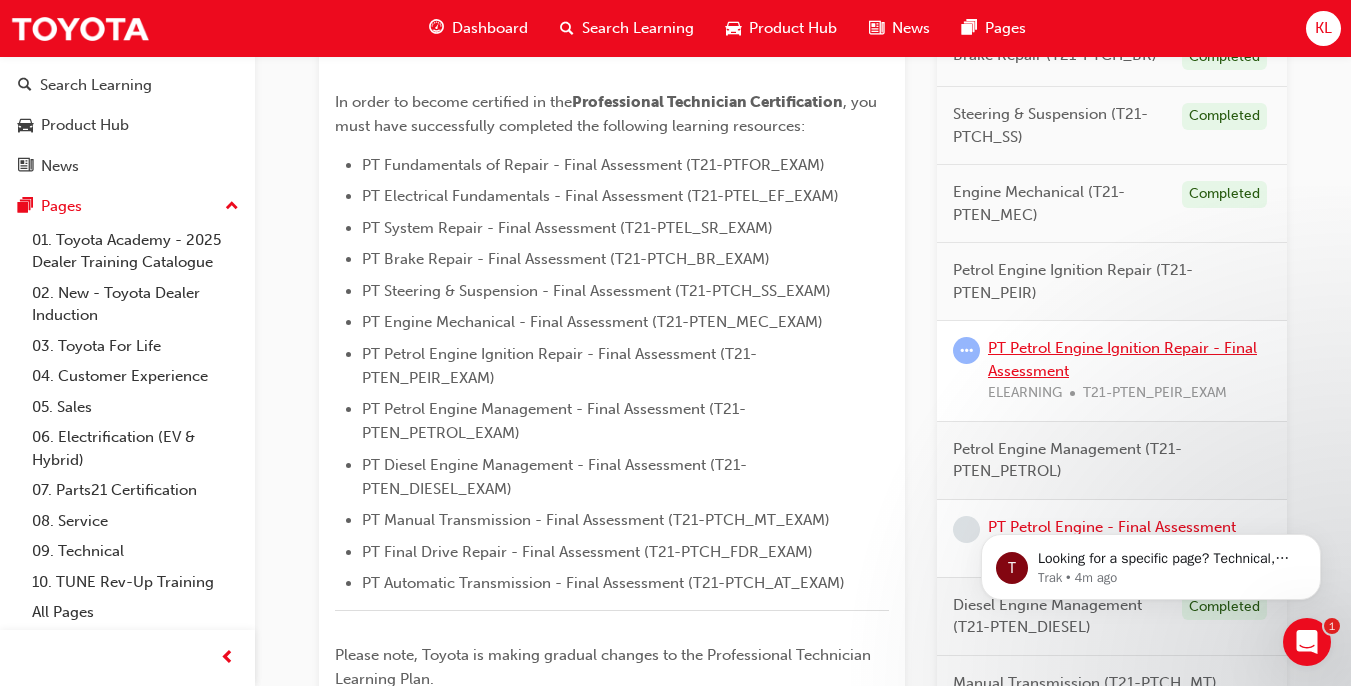 click on "PT Petrol Engine Ignition Repair - Final Assessment" at bounding box center [1122, 359] 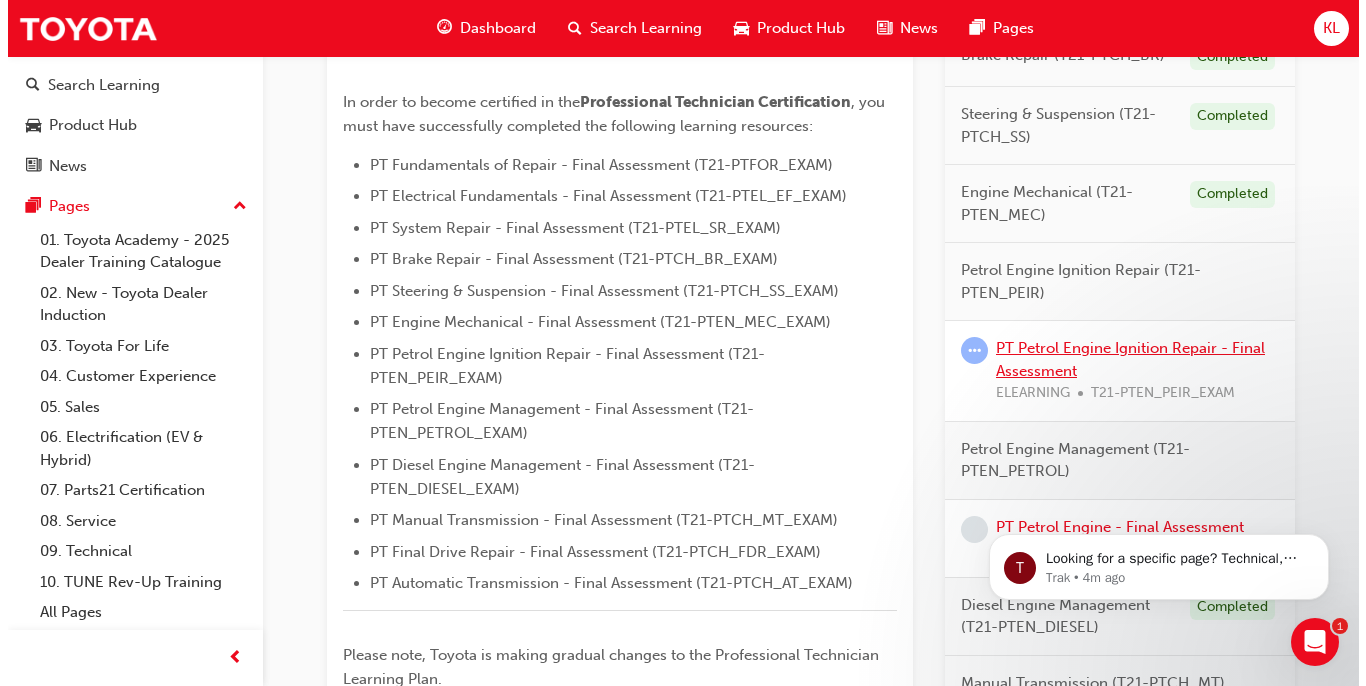 scroll, scrollTop: 0, scrollLeft: 0, axis: both 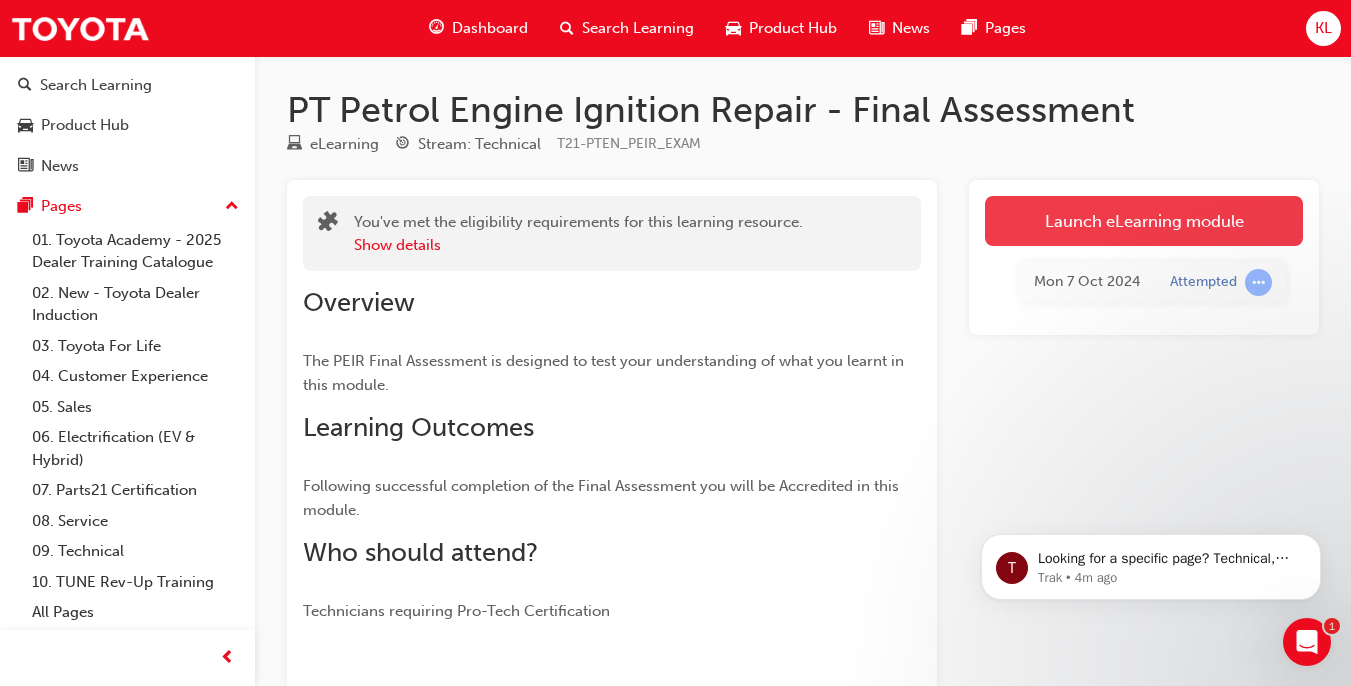 click on "Launch eLearning module" at bounding box center (1144, 221) 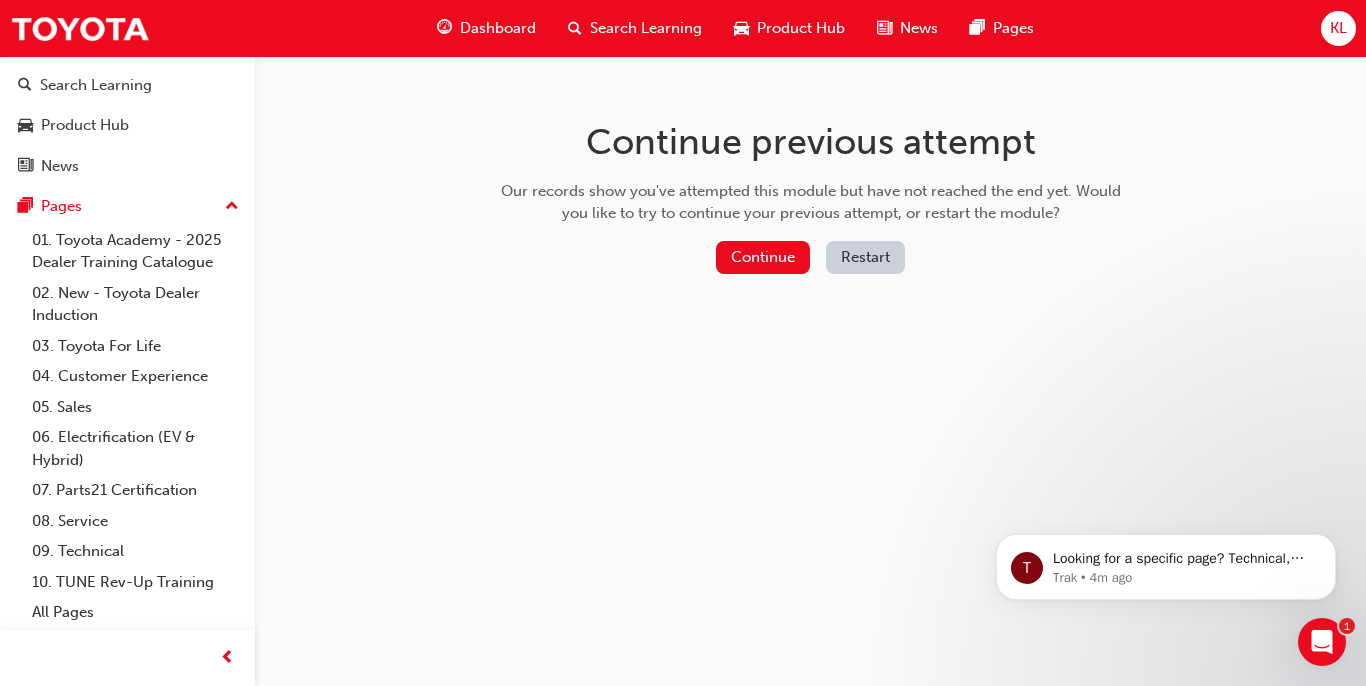 click on "Restart" at bounding box center (865, 257) 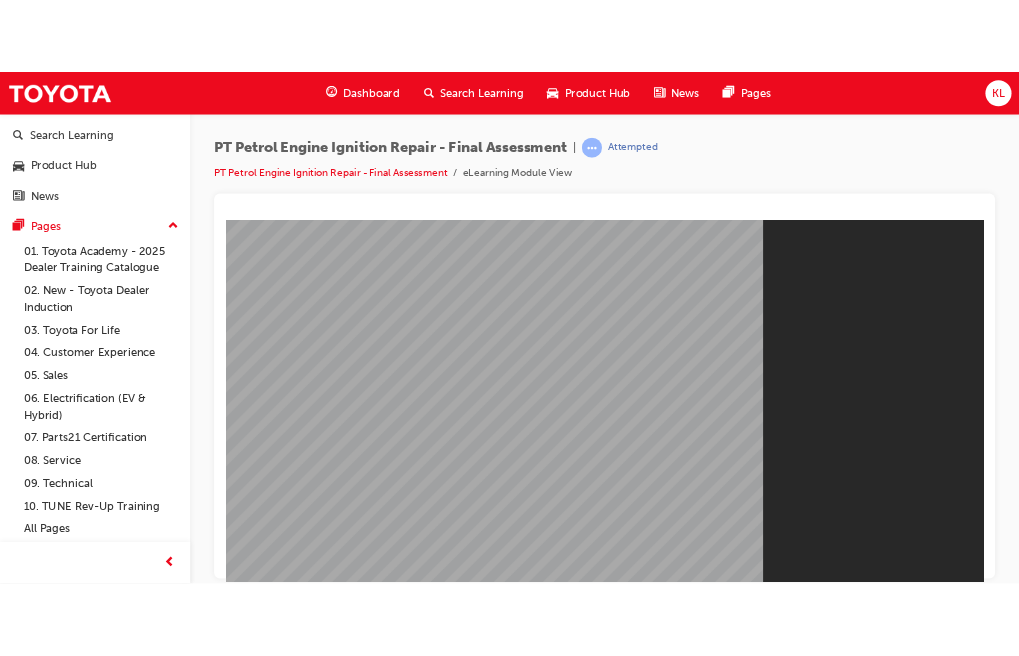 scroll, scrollTop: 0, scrollLeft: 0, axis: both 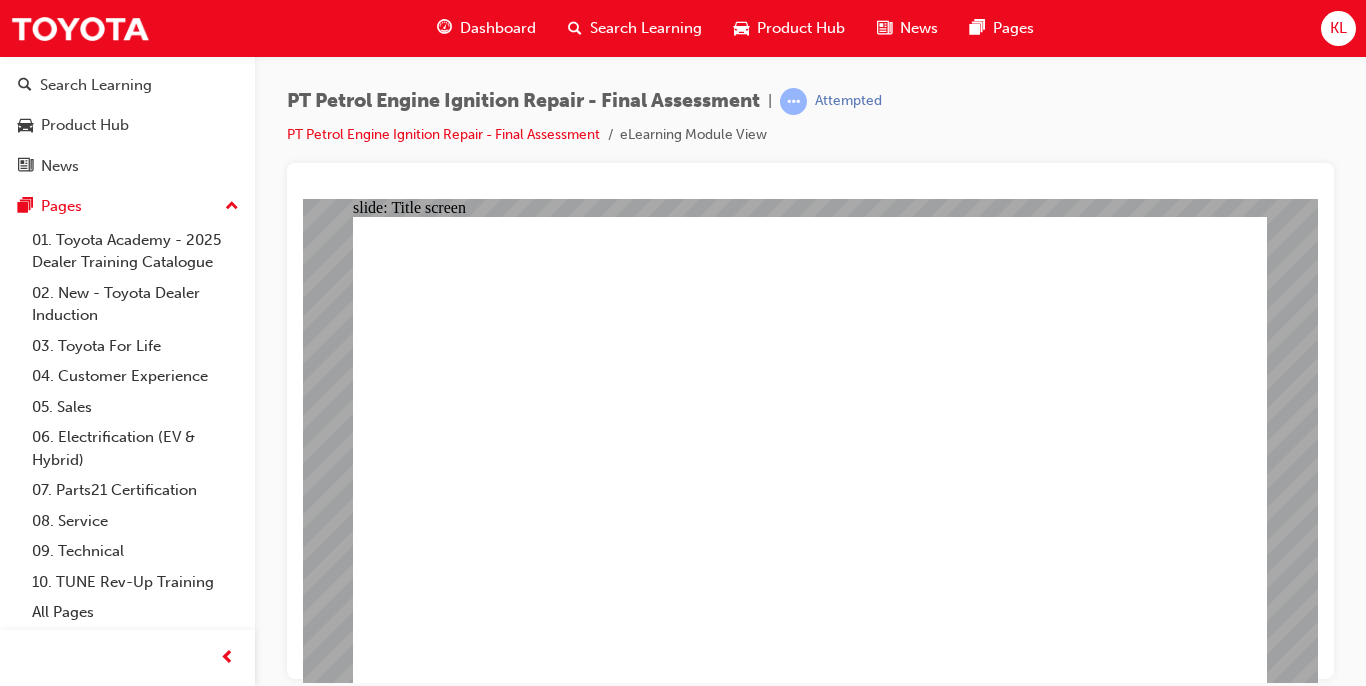 click on "PT Petrol Engine Ignition Repair - Final Assessment | Attempted PT Petrol Engine Ignition Repair - Final Assessment eLearning Module View" at bounding box center (810, 346) 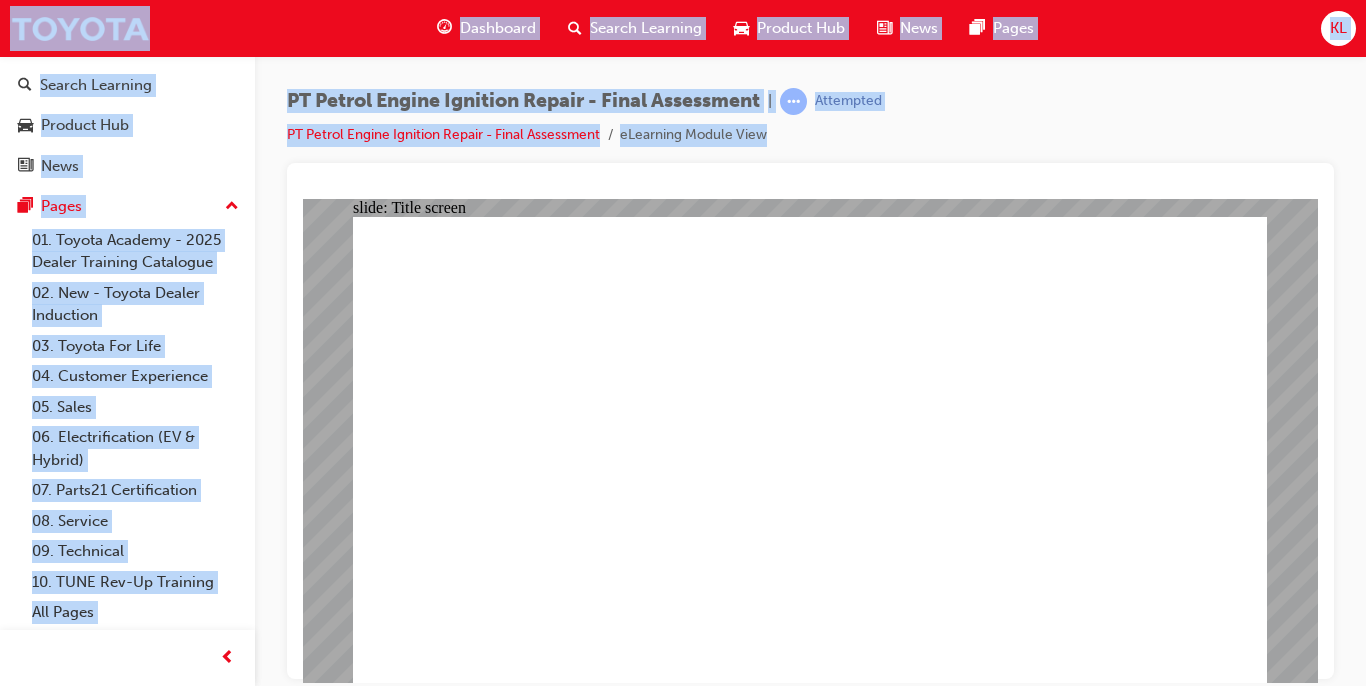 click on "PT Petrol Engine Ignition Repair - Final Assessment | Attempted PT Petrol Engine Ignition Repair - Final Assessment eLearning Module View" at bounding box center [810, 346] 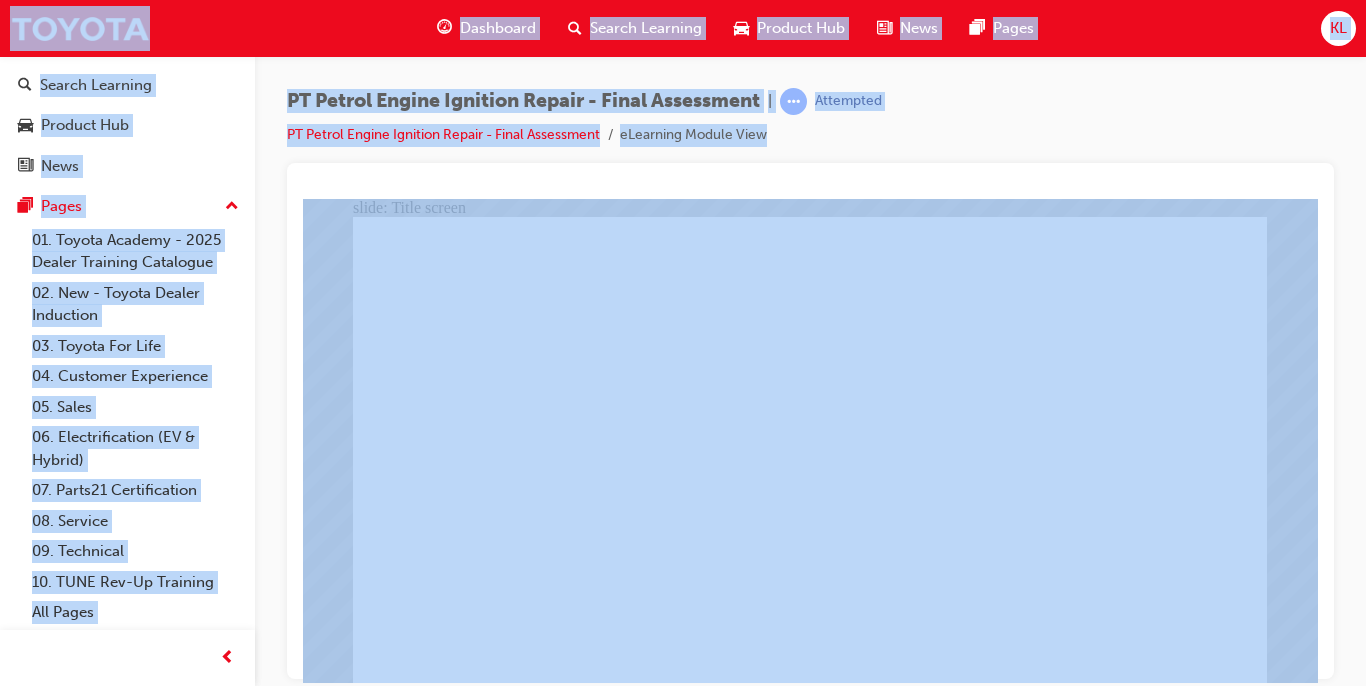 click on "PT Petrol Engine Ignition Repair - Final Assessment | Attempted PT Petrol Engine Ignition Repair - Final Assessment eLearning Module View" at bounding box center [810, 346] 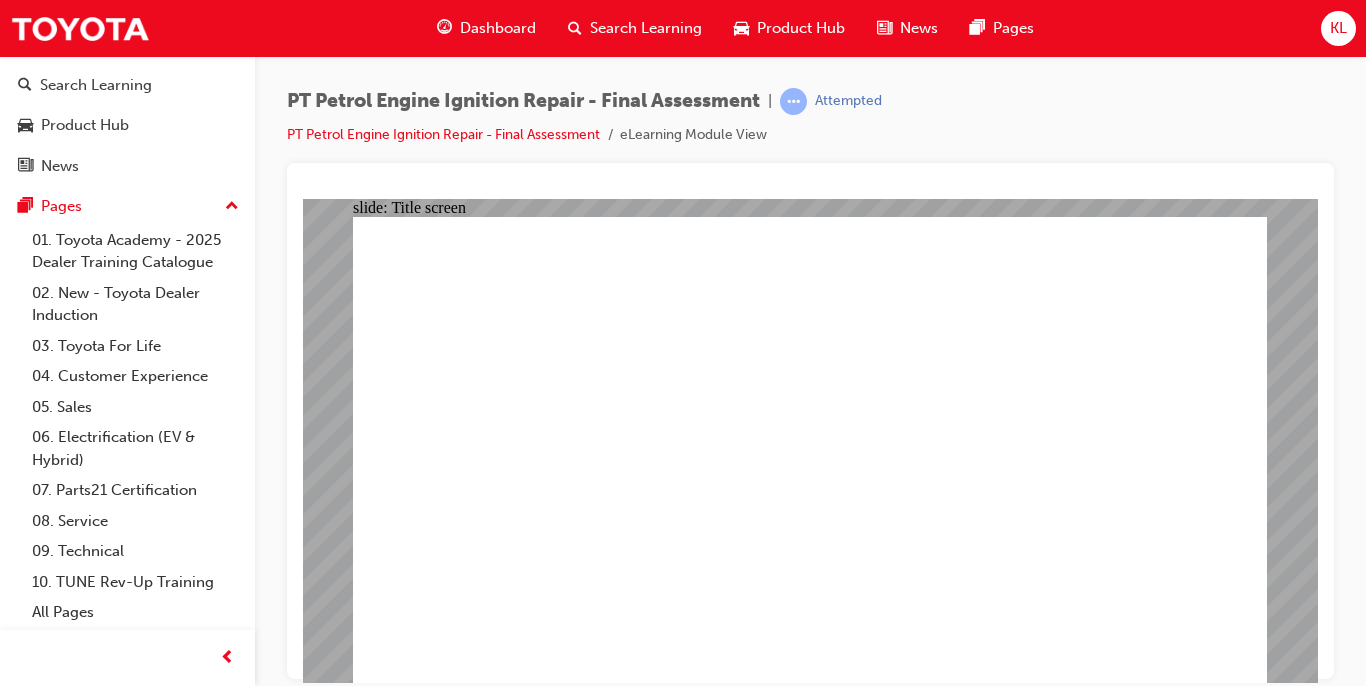 click on "slide: Title screen
Oval 1 PT Petrol Engine Ignition Repair Final Assessment Oval 1 PT Petrol Engine Ignition Repair Final Assessment PT Petrol Engine Ignition Repair Final Assessment PT Petrol Engine Ignition Repair Final Assessment
You are offline. Trying to reconnect..." at bounding box center (810, 440) 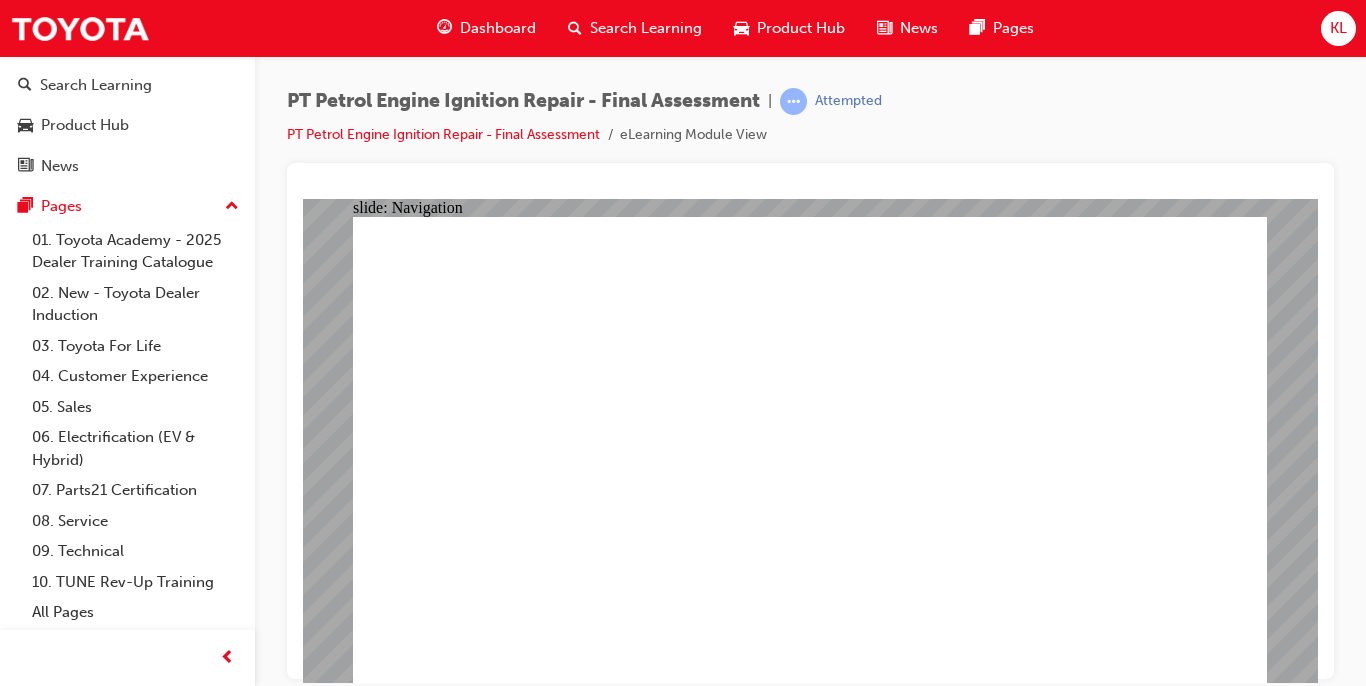 click at bounding box center [810, 421] 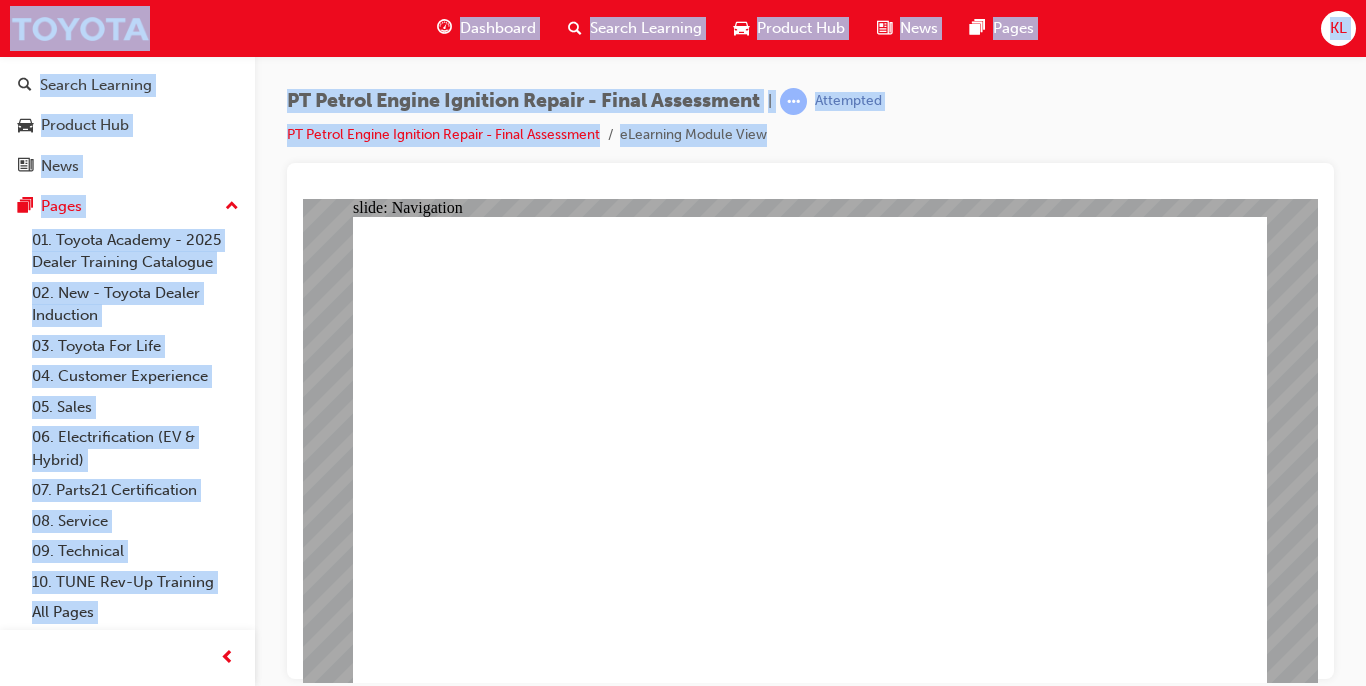 click at bounding box center (810, 421) 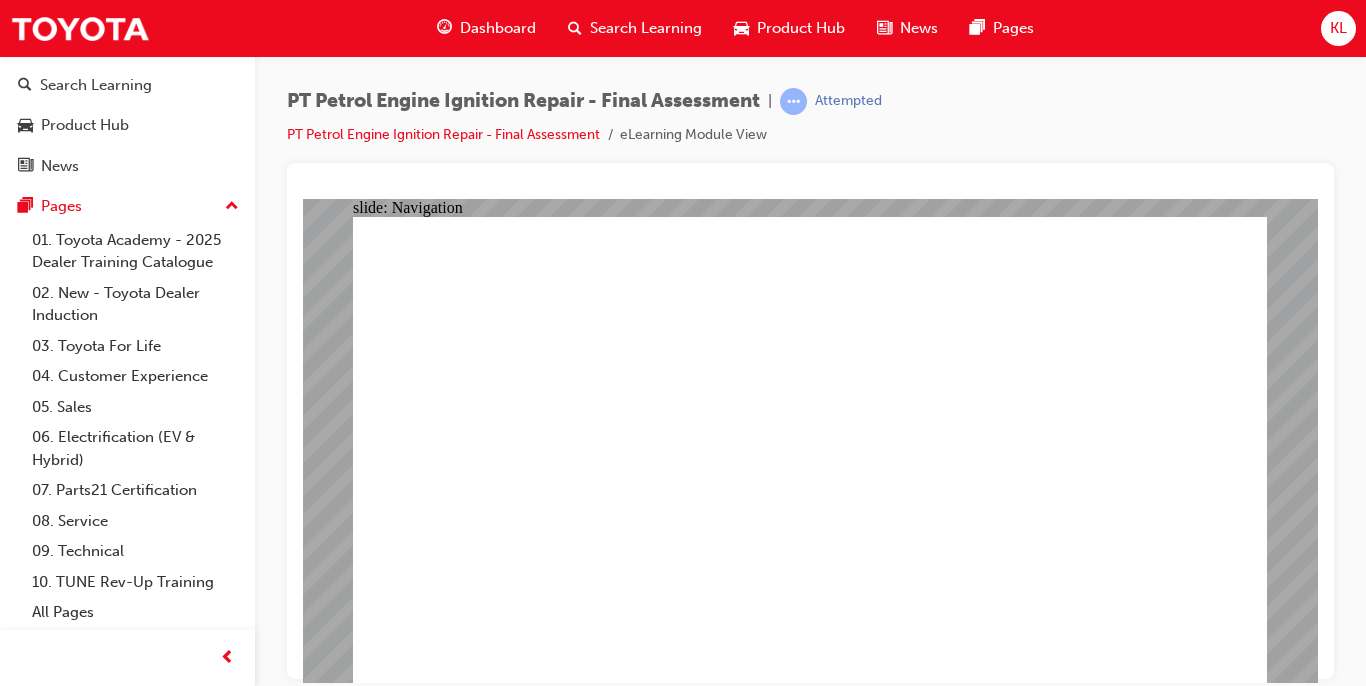 click at bounding box center (810, 421) 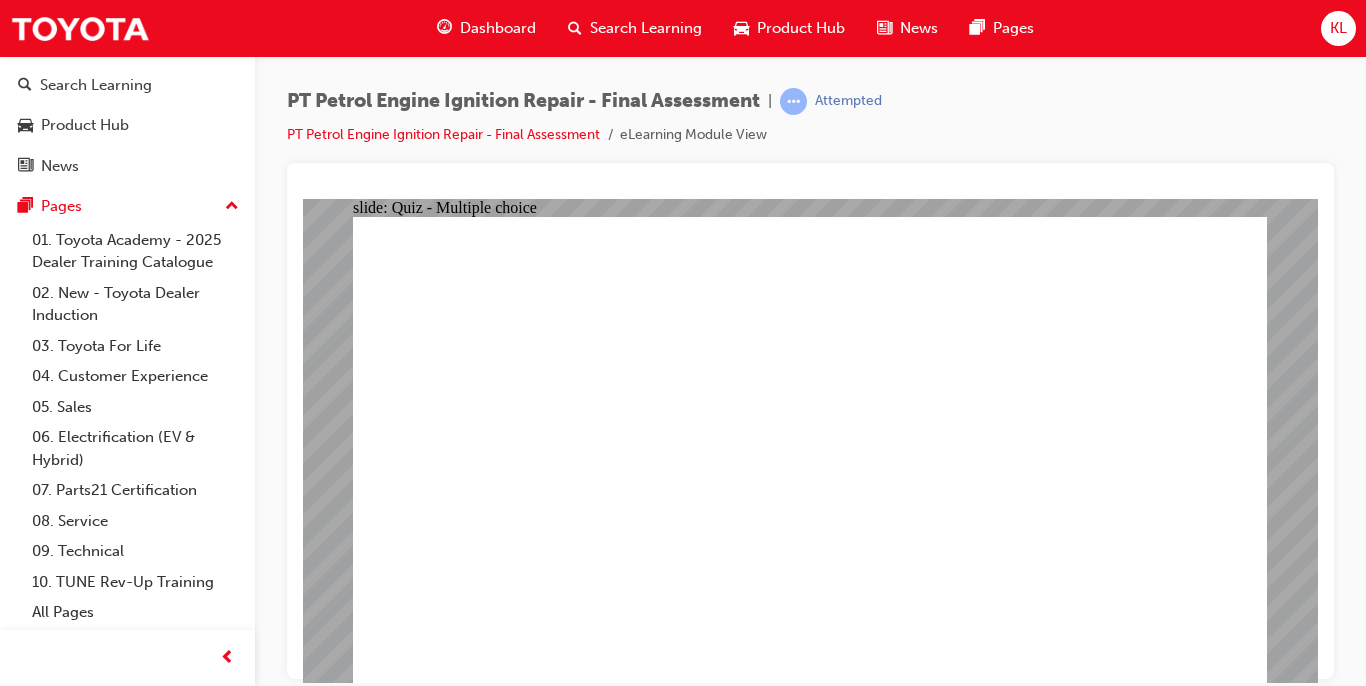 click 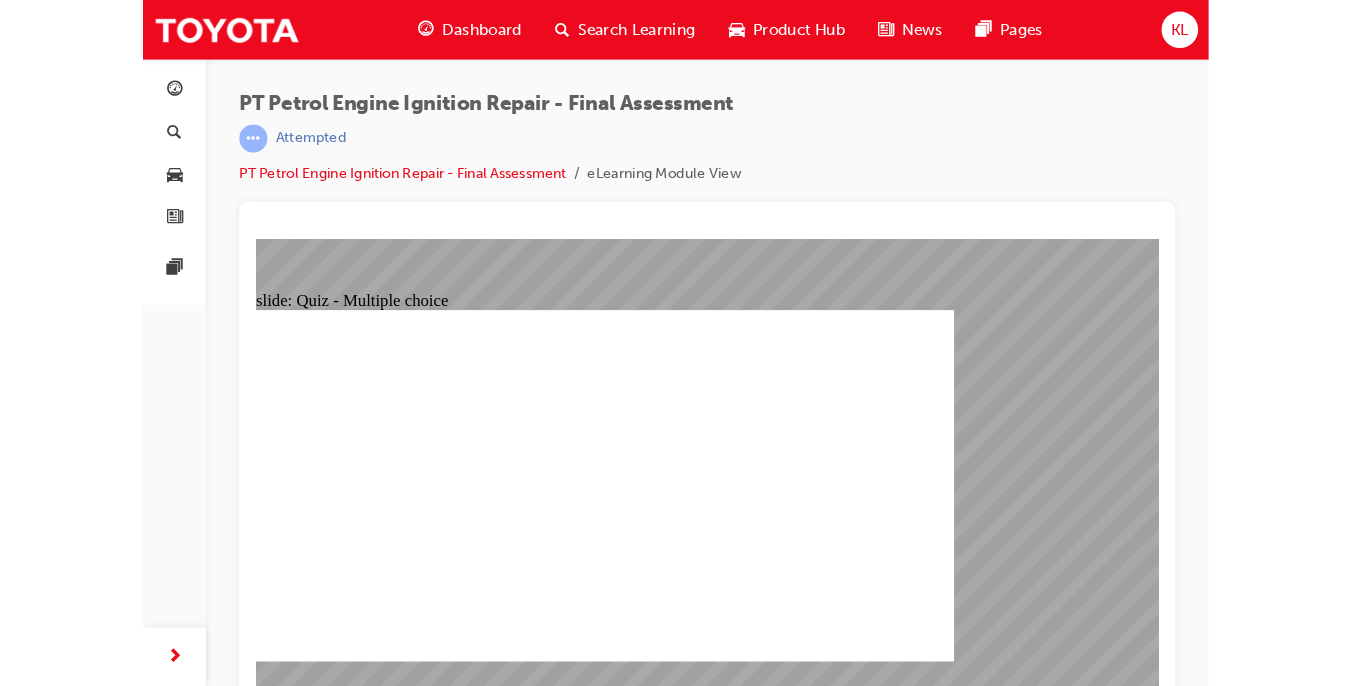 scroll, scrollTop: 0, scrollLeft: 0, axis: both 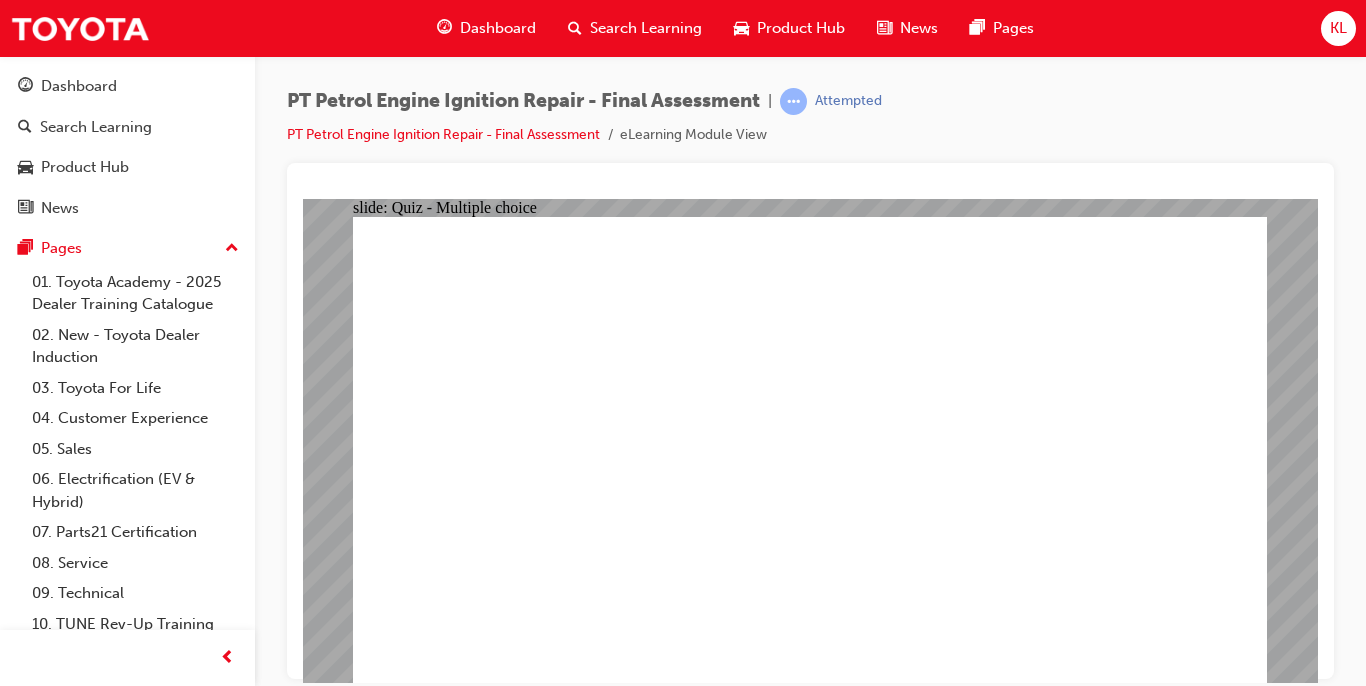 click 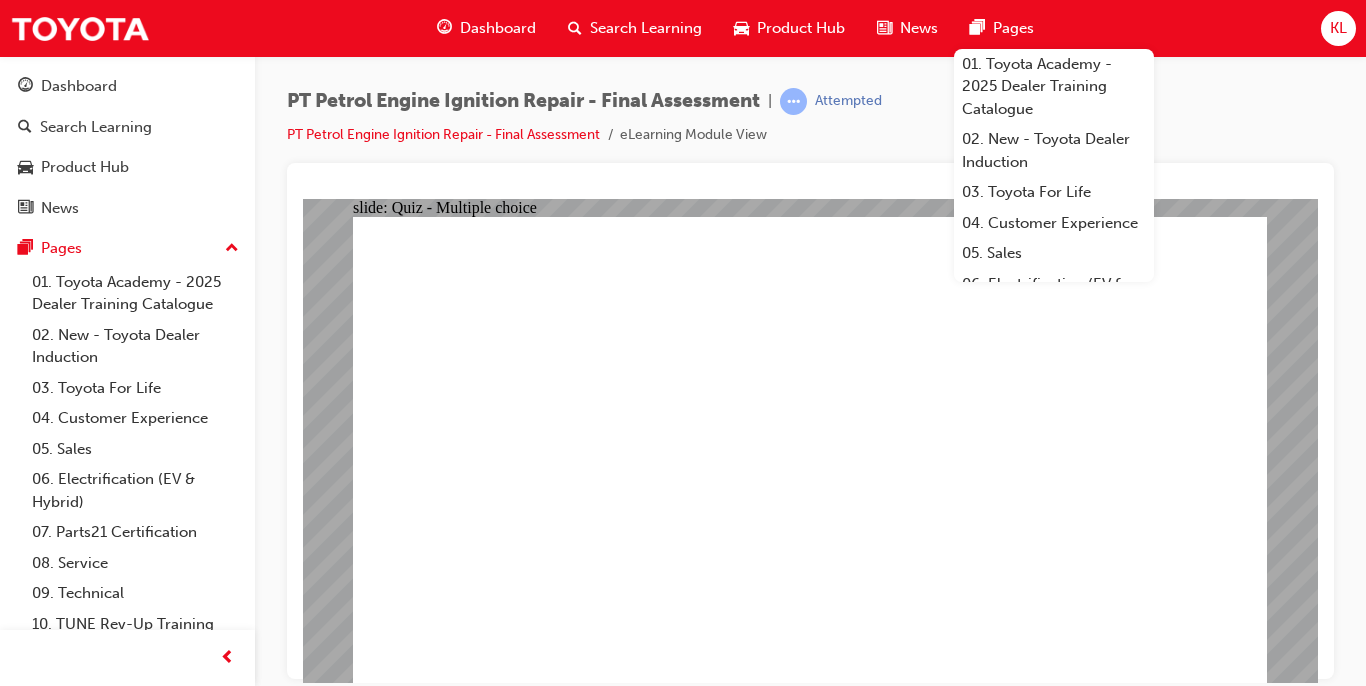 click 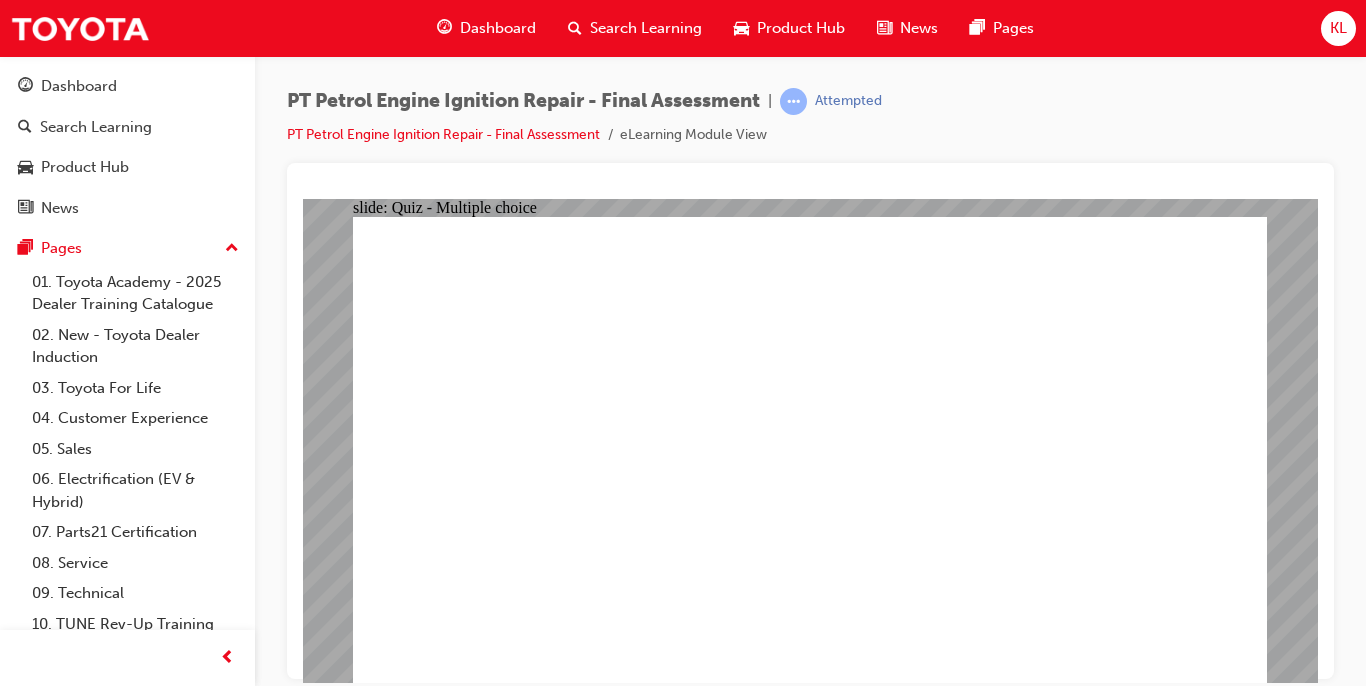 click 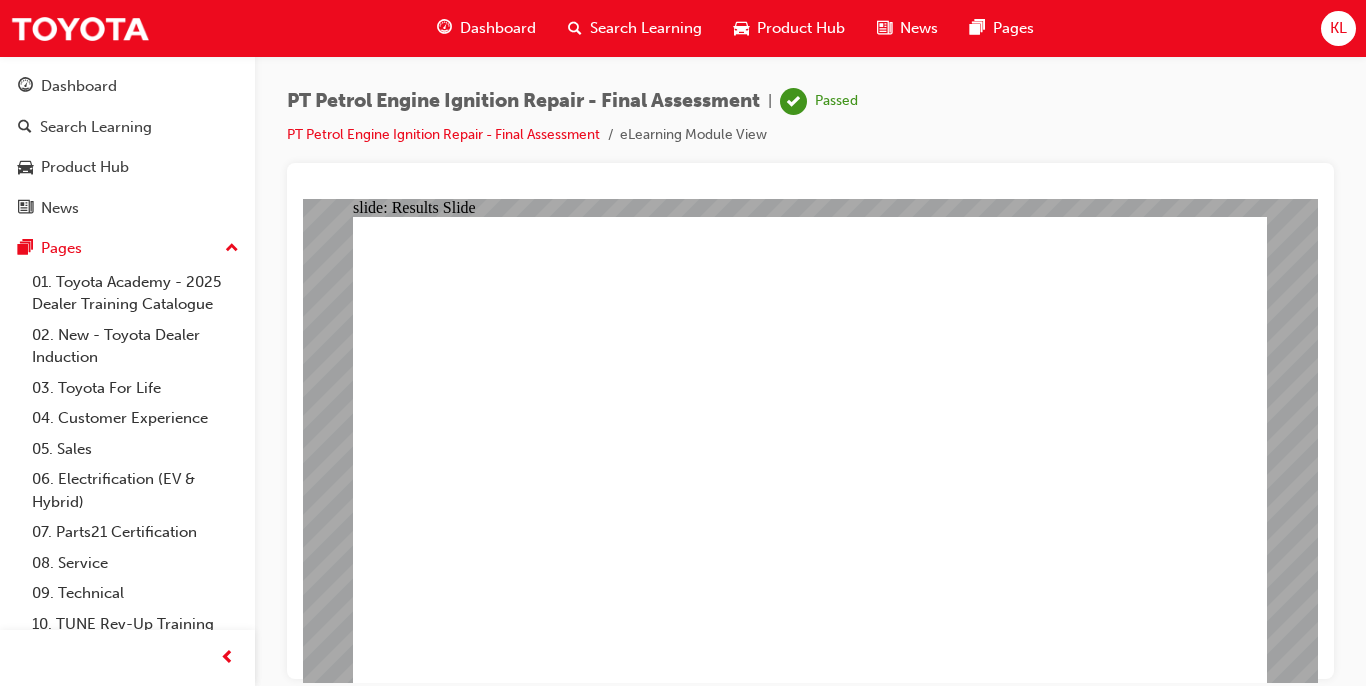 click 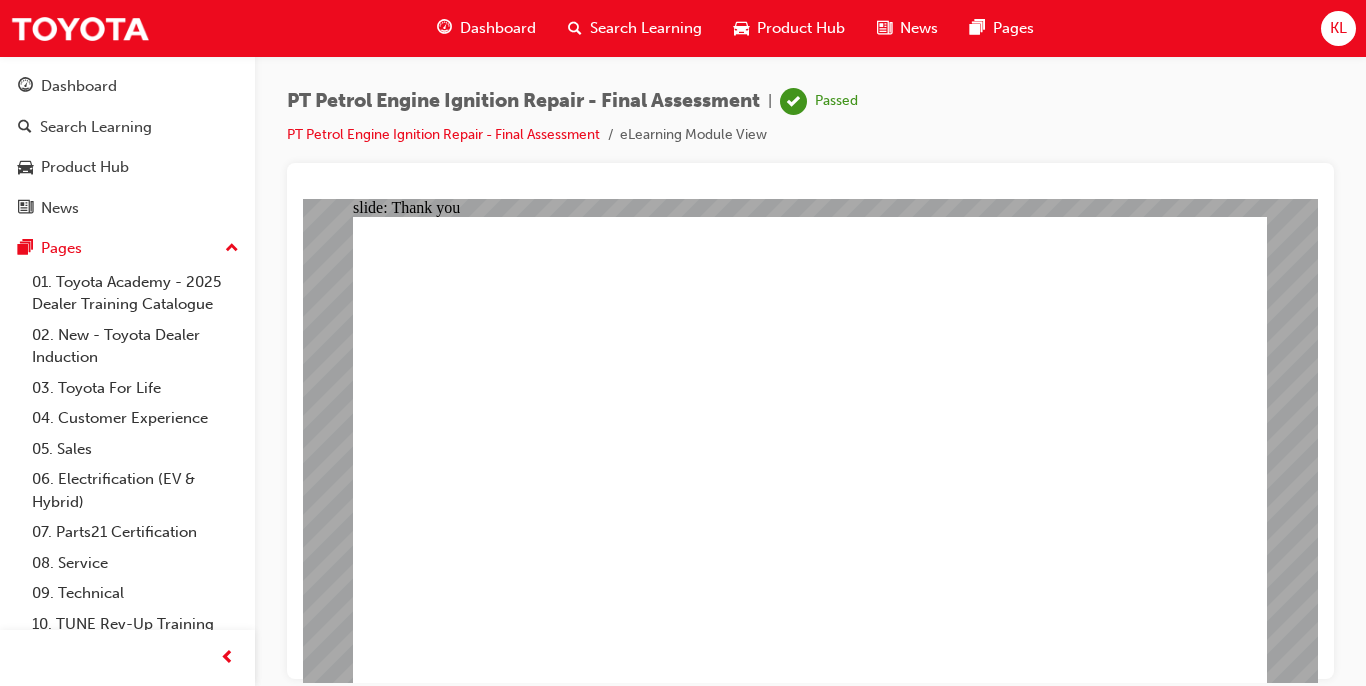 click 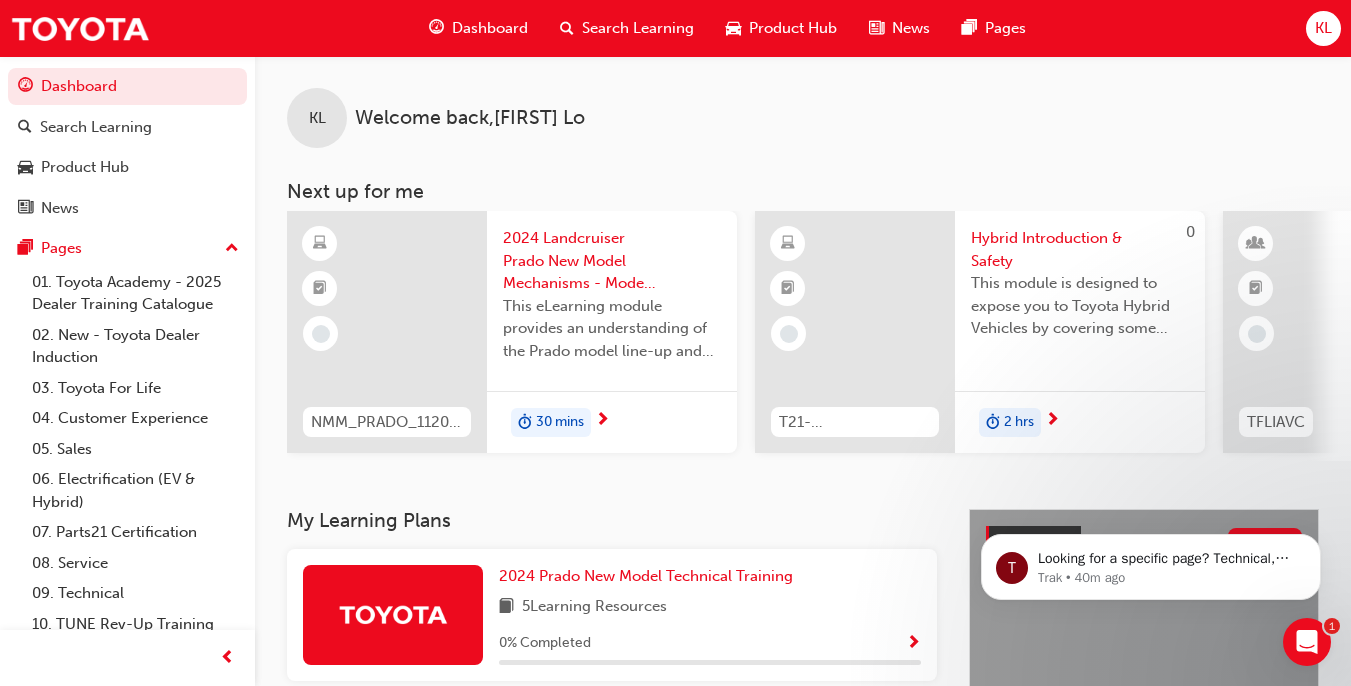 click on "KL Welcome back , [FIRST] [LAST] Next up for me NMM_PRADO_112024_MODULE_1 2024 Landcruiser Prado New Model Mechanisms - Model Outline 1 This eLearning module provides an understanding of the Prado model line-up and its Katashiki, high-level specifications and features as well as key dimensions and capacities. 30 mins 0 T21-FOD_HVIS_PREREQ Hybrid Introduction & Safety This module is designed to expose you to Toyota Hybrid Vehicles by covering some history of the Hybrid, learning about their components and how they work together to power the vehicle down the road. 2 hrs 0 TFLIAVC Toyota For Life In Action - Virtual Classroom This is a 90 minute virtual classroom session to provide practical tools/frameworks, behaviours and processes to support new starters to apply TFL in every interaction. 90 mins NMM_TOYCHR_032024_MODULE_3 2024 Toyota C-HR eLearning New Model Mechanisms – Body Electrical – Part A (Module 3) 30 mins T21-PTEN_PEIR_EXAM PT Petrol Engine Ignition Repair - Final Assessment View all" at bounding box center (803, 282) 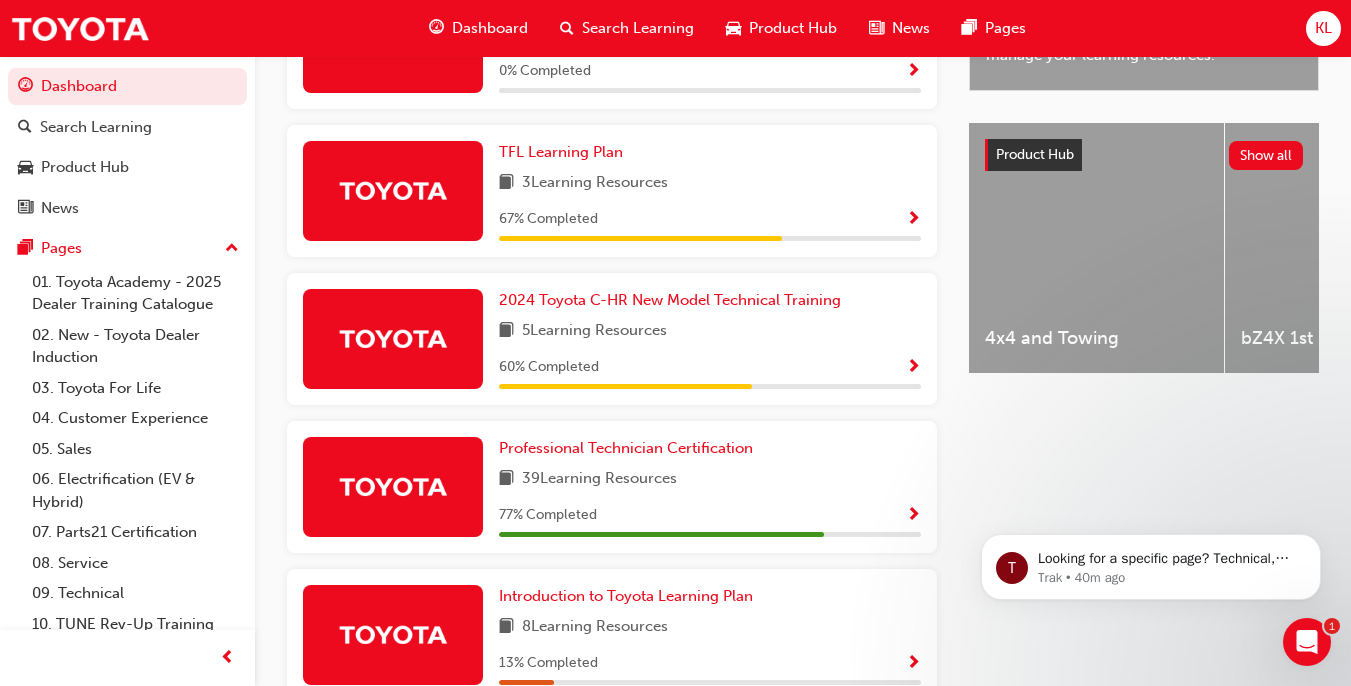 scroll, scrollTop: 760, scrollLeft: 0, axis: vertical 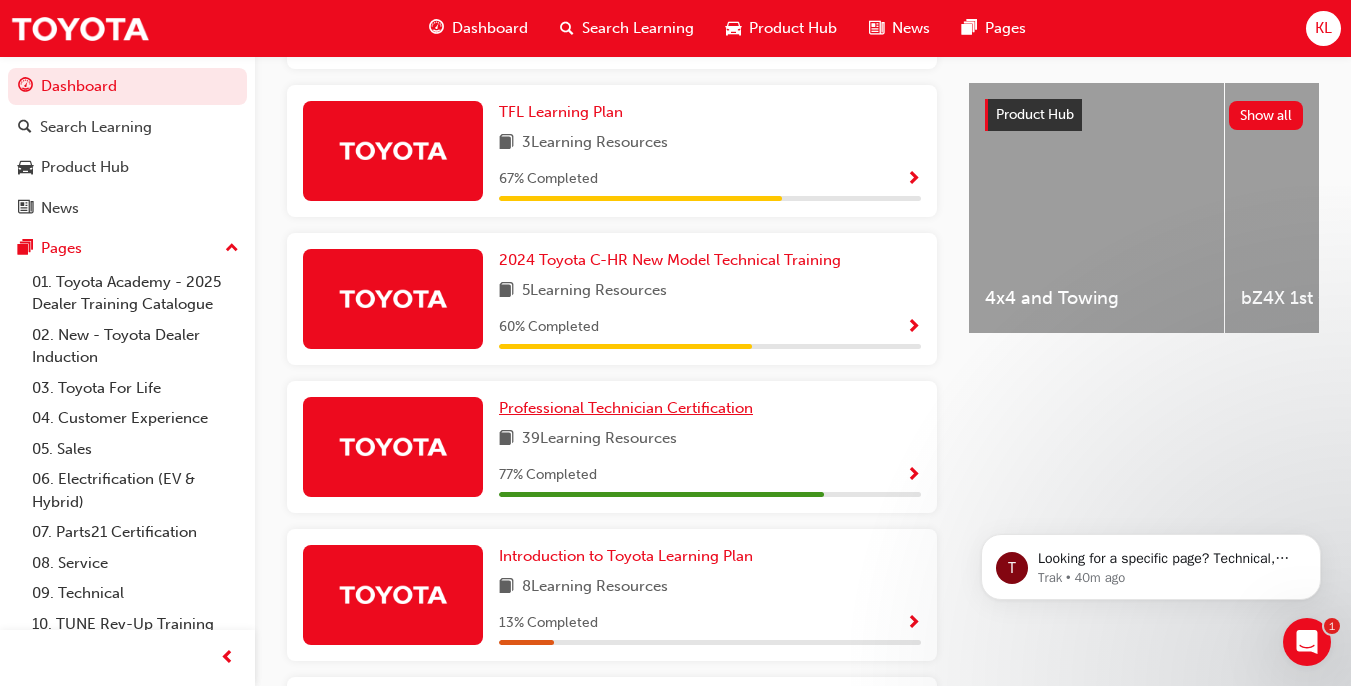 click on "Professional Technician Certification" at bounding box center (626, 408) 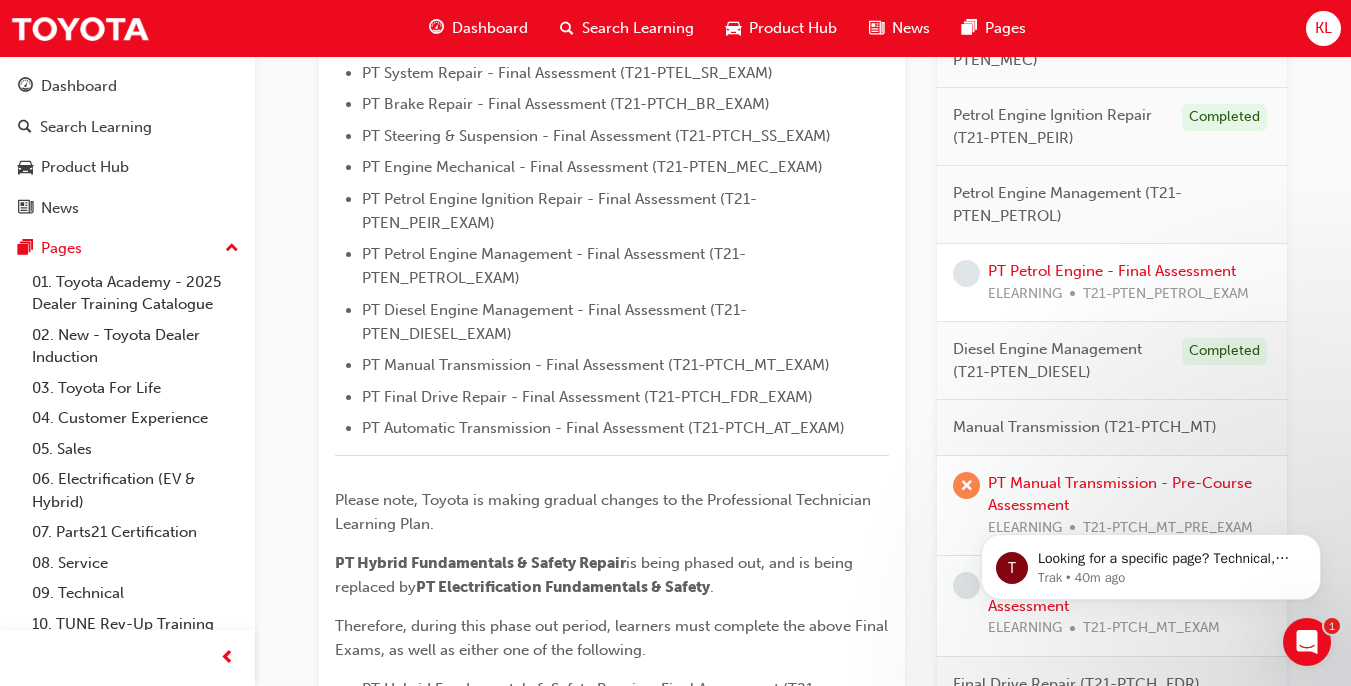 scroll, scrollTop: 684, scrollLeft: 0, axis: vertical 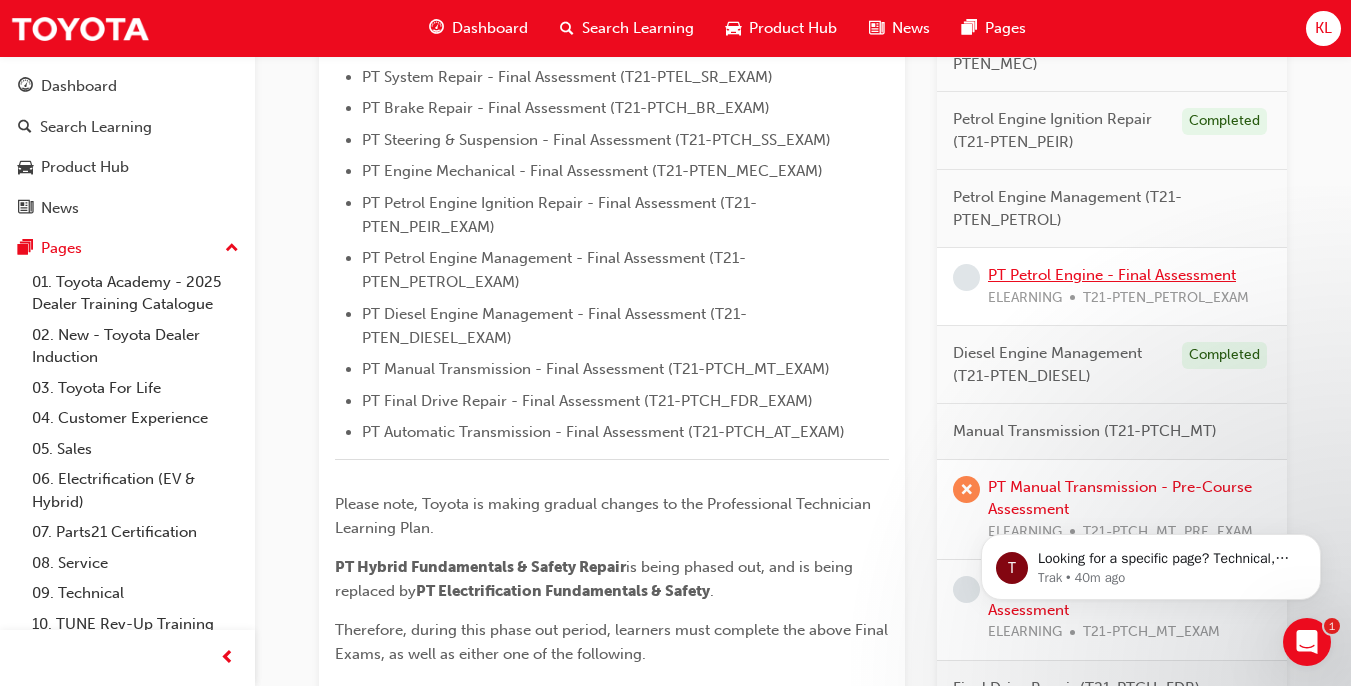 click on "PT Petrol Engine - Final Assessment" at bounding box center (1112, 275) 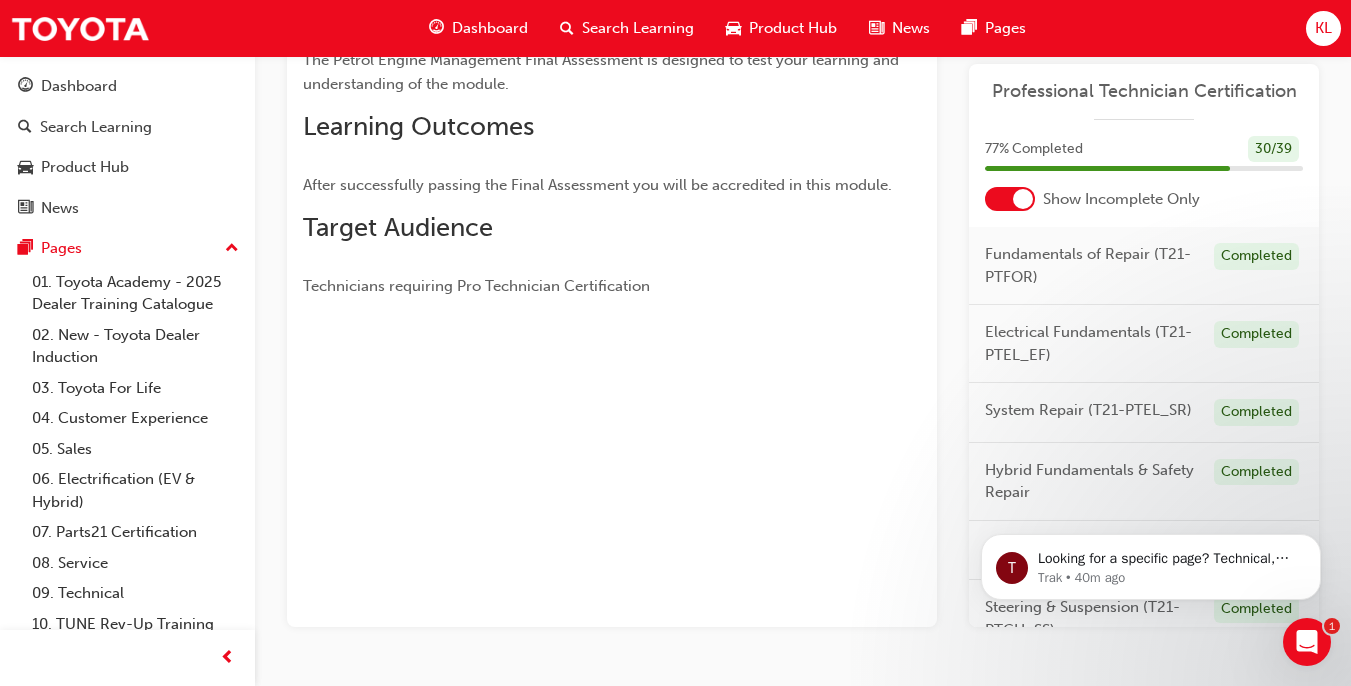 scroll, scrollTop: 326, scrollLeft: 0, axis: vertical 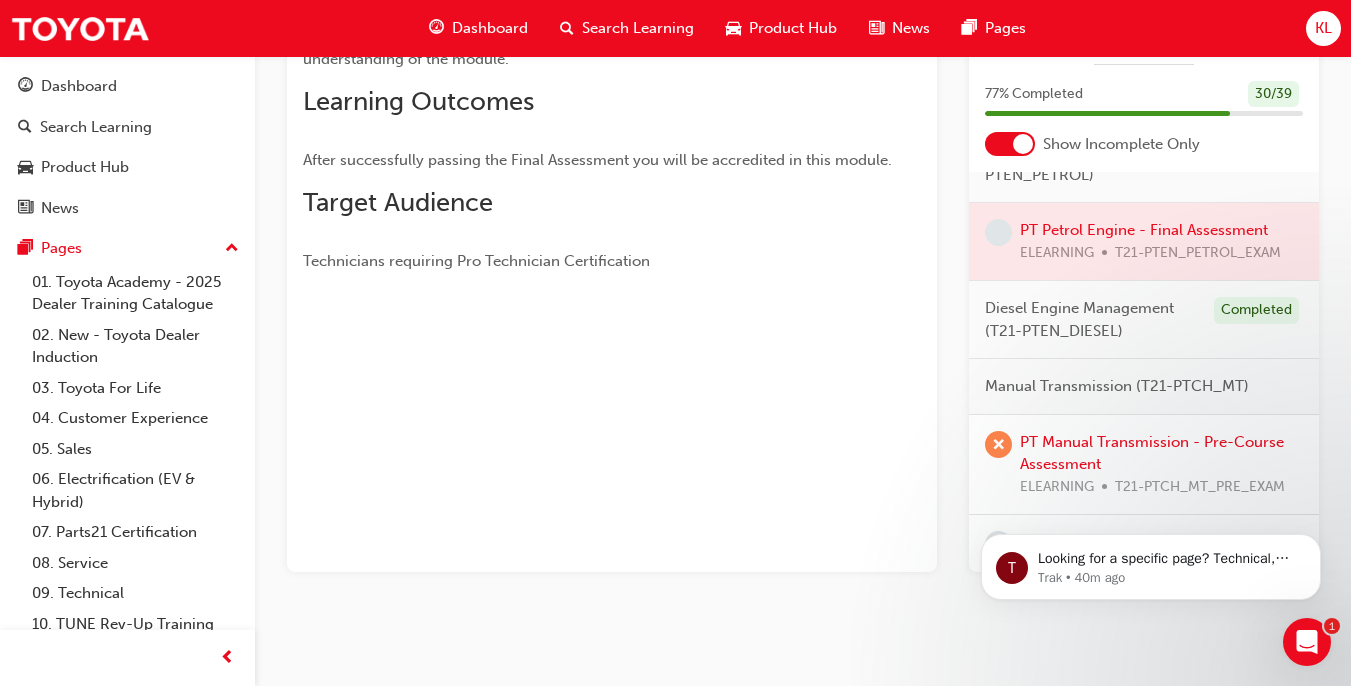 click at bounding box center (1144, 241) 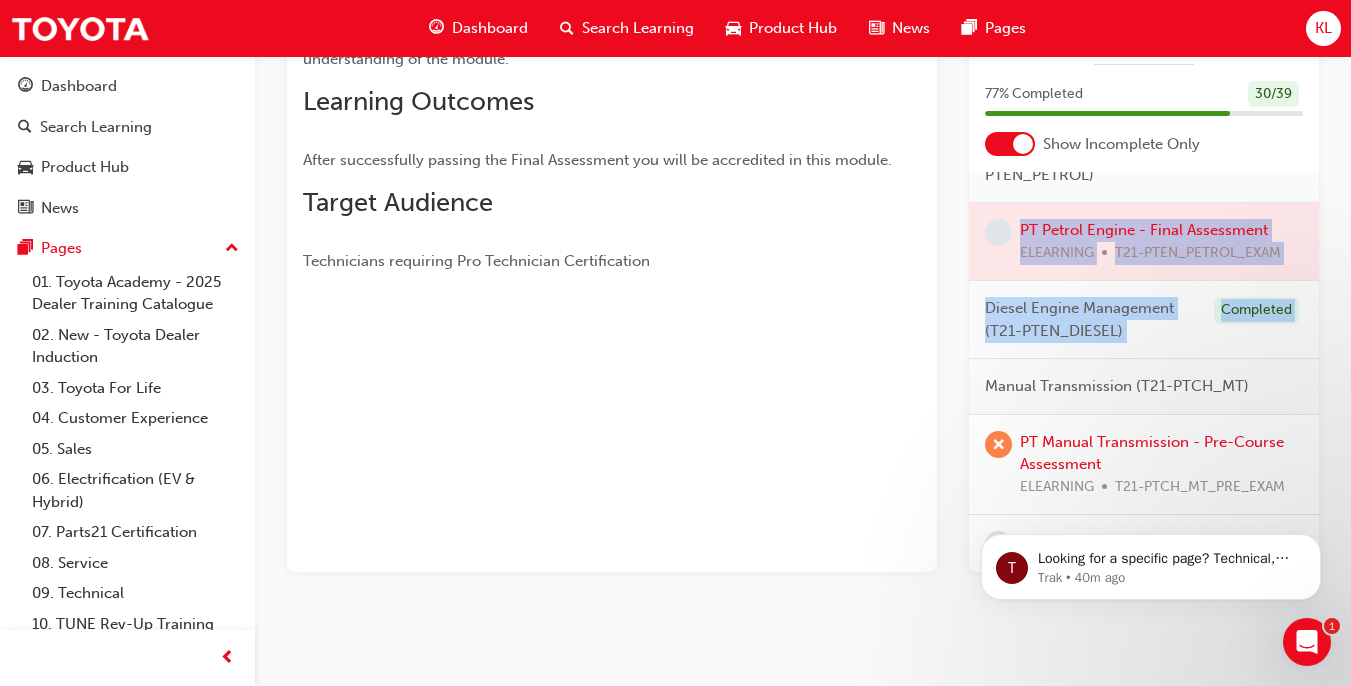 drag, startPoint x: 1003, startPoint y: 273, endPoint x: 1307, endPoint y: 330, distance: 309.29758 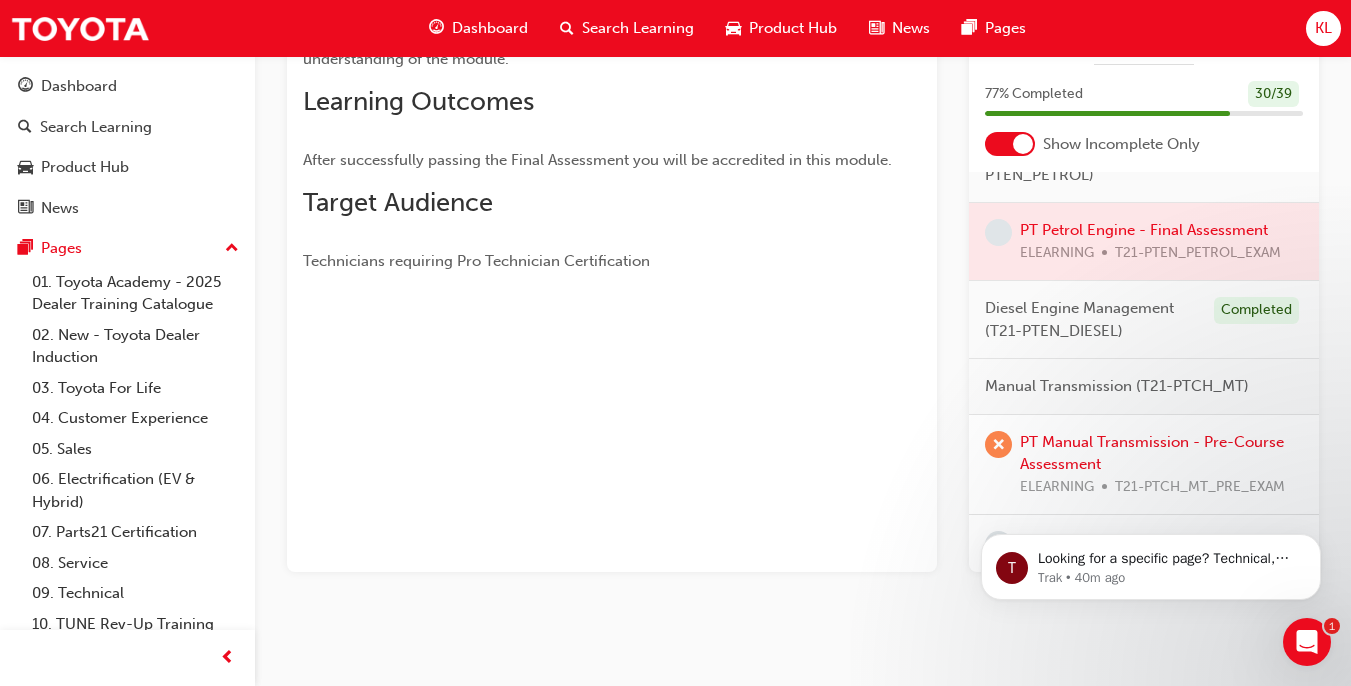 click on "You've met the eligibility requirements for this learning resource. Show details Overview The Petrol Engine Management Final Assessment is designed to test your learning and understanding of the module. Learning Outcomes After successfully passing the Final Assessment you will be accredited in this module. Target Audience Technicians requiring Pro Technician Certification" at bounding box center [612, 213] 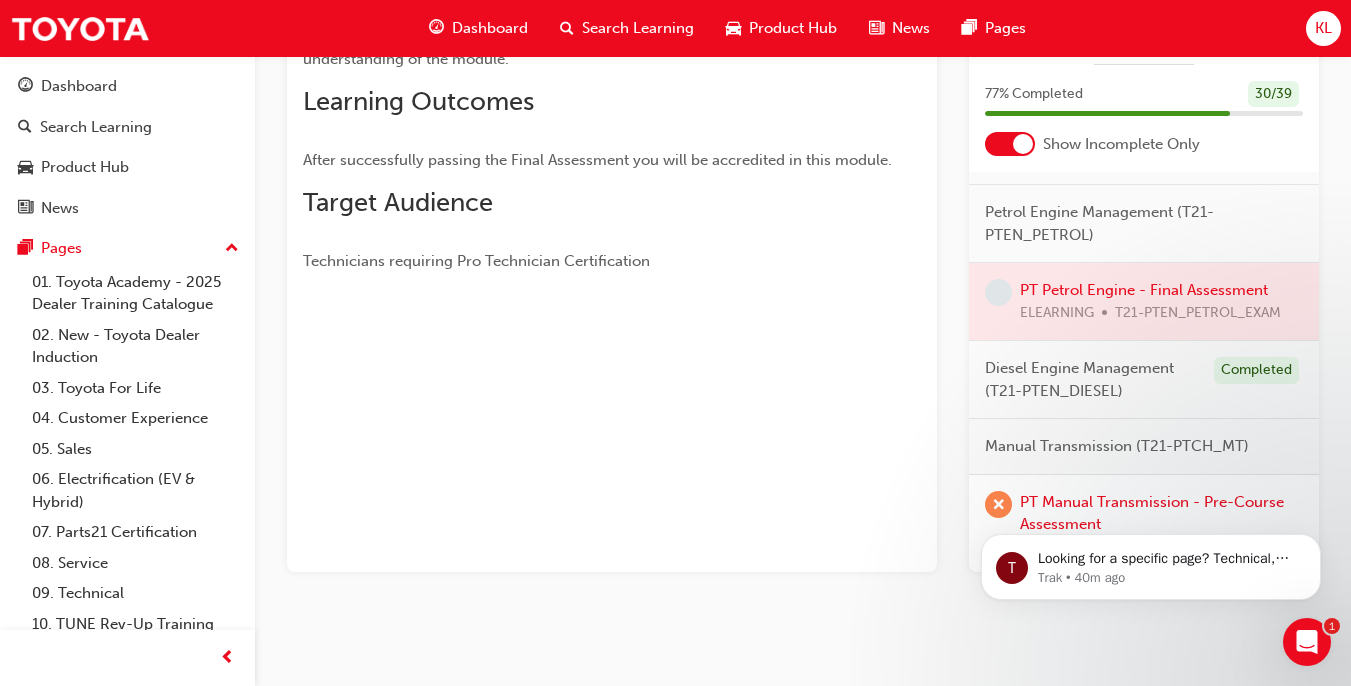 scroll, scrollTop: 579, scrollLeft: 0, axis: vertical 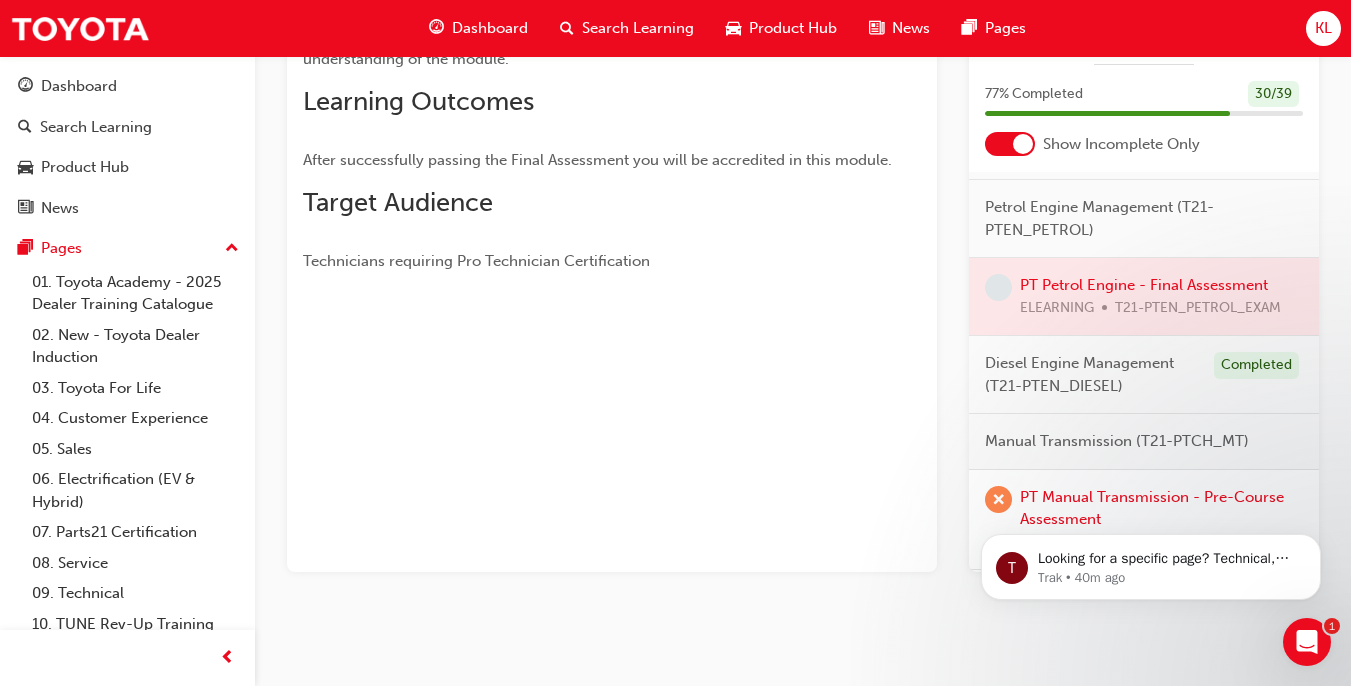 click on "Petrol Engine Management (T21-PTEN_PETROL)" at bounding box center (1136, 218) 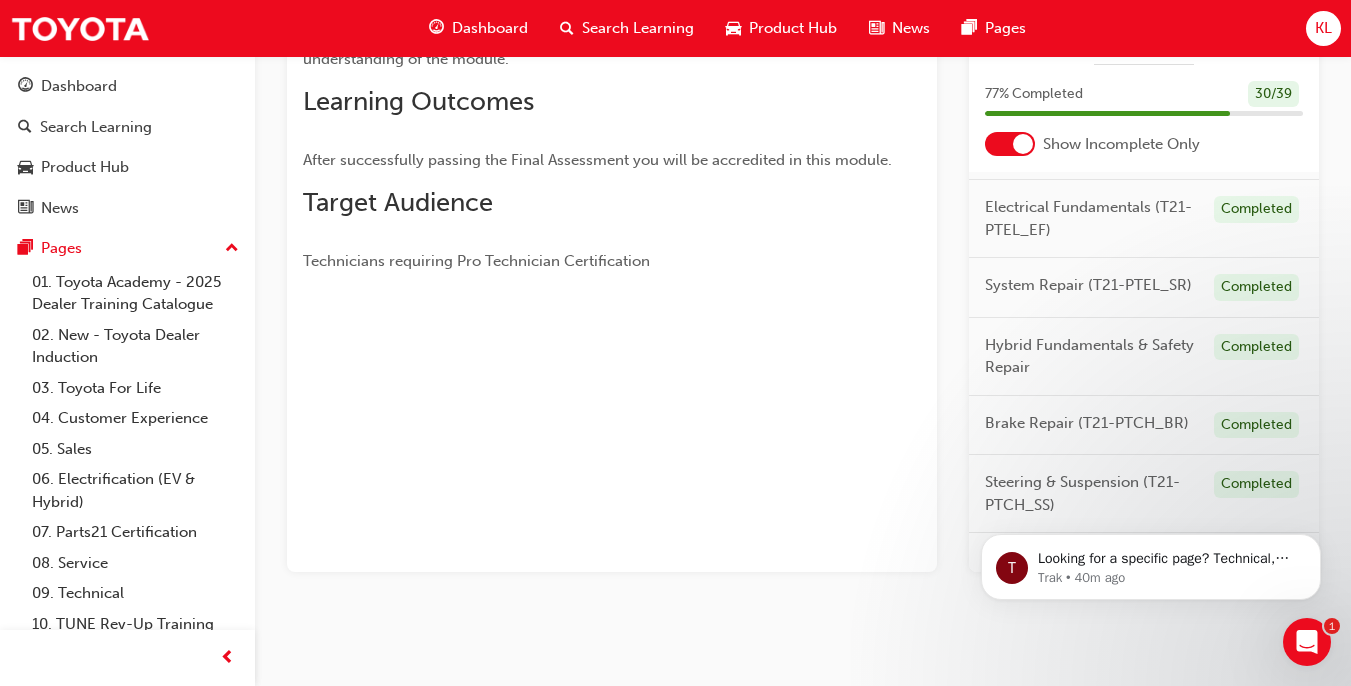 scroll, scrollTop: 59, scrollLeft: 0, axis: vertical 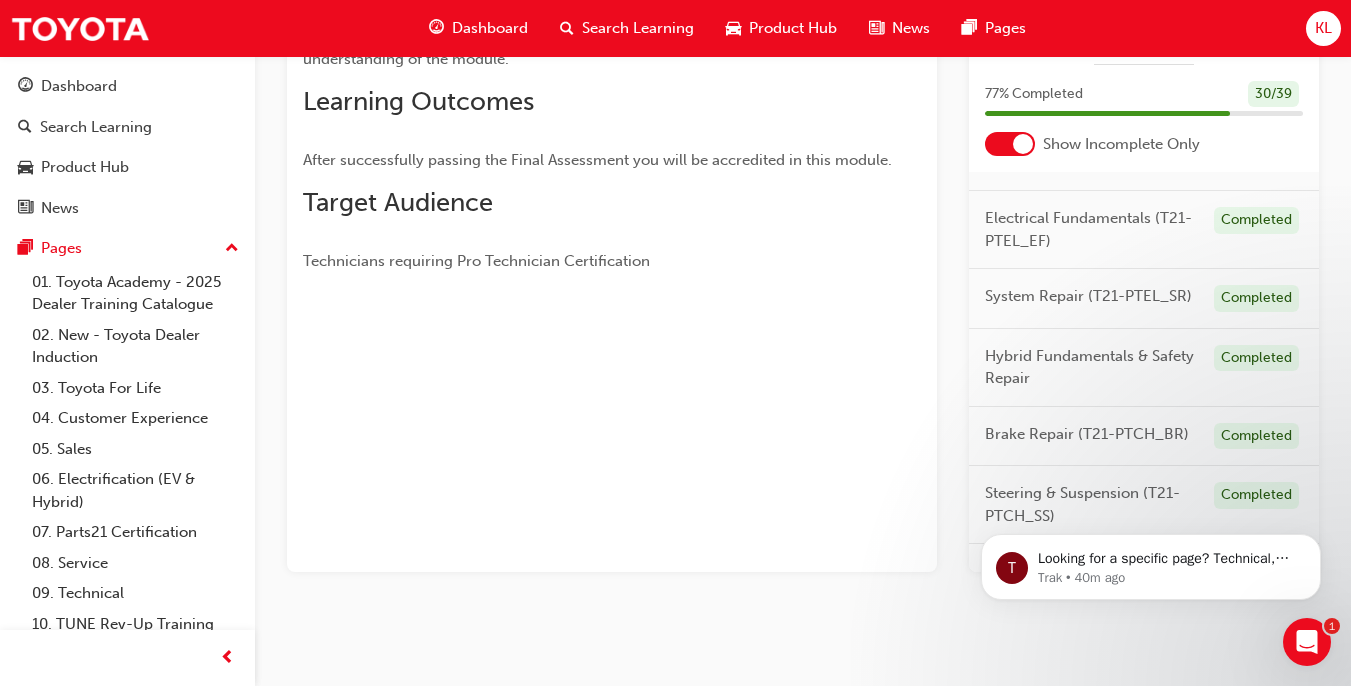 click at bounding box center (1010, 144) 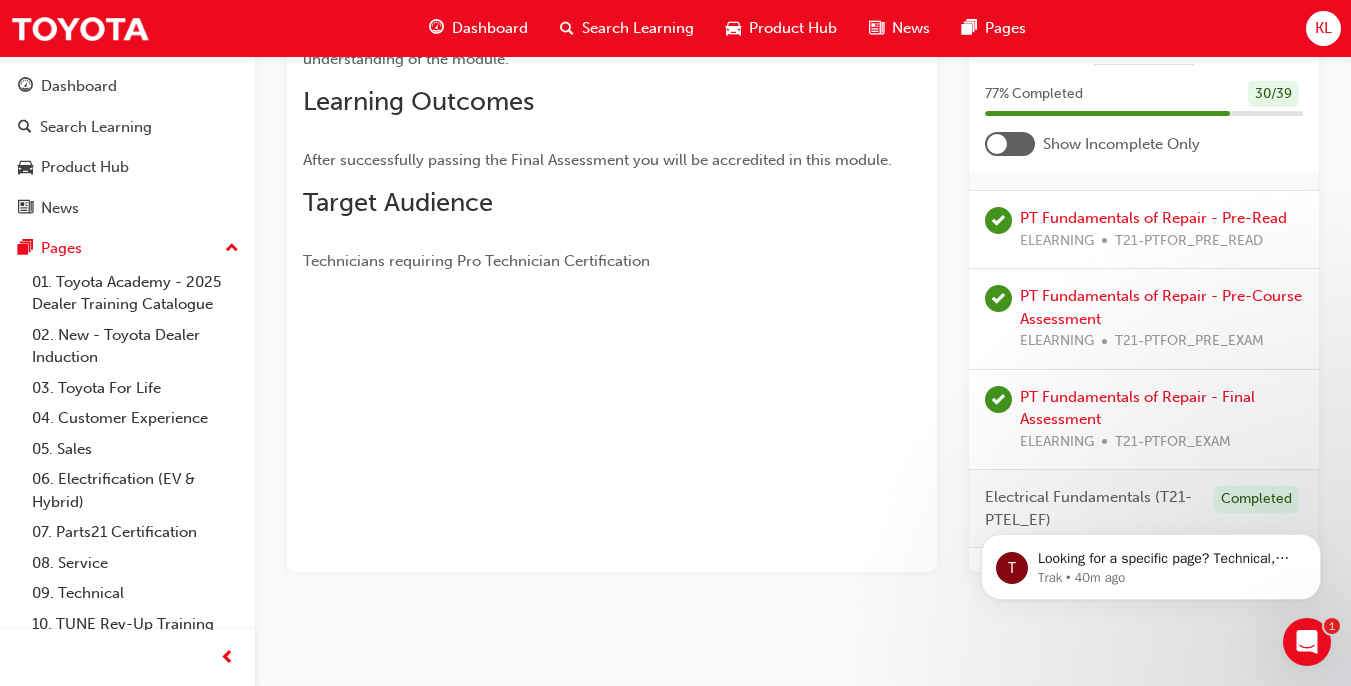 click at bounding box center (1010, 144) 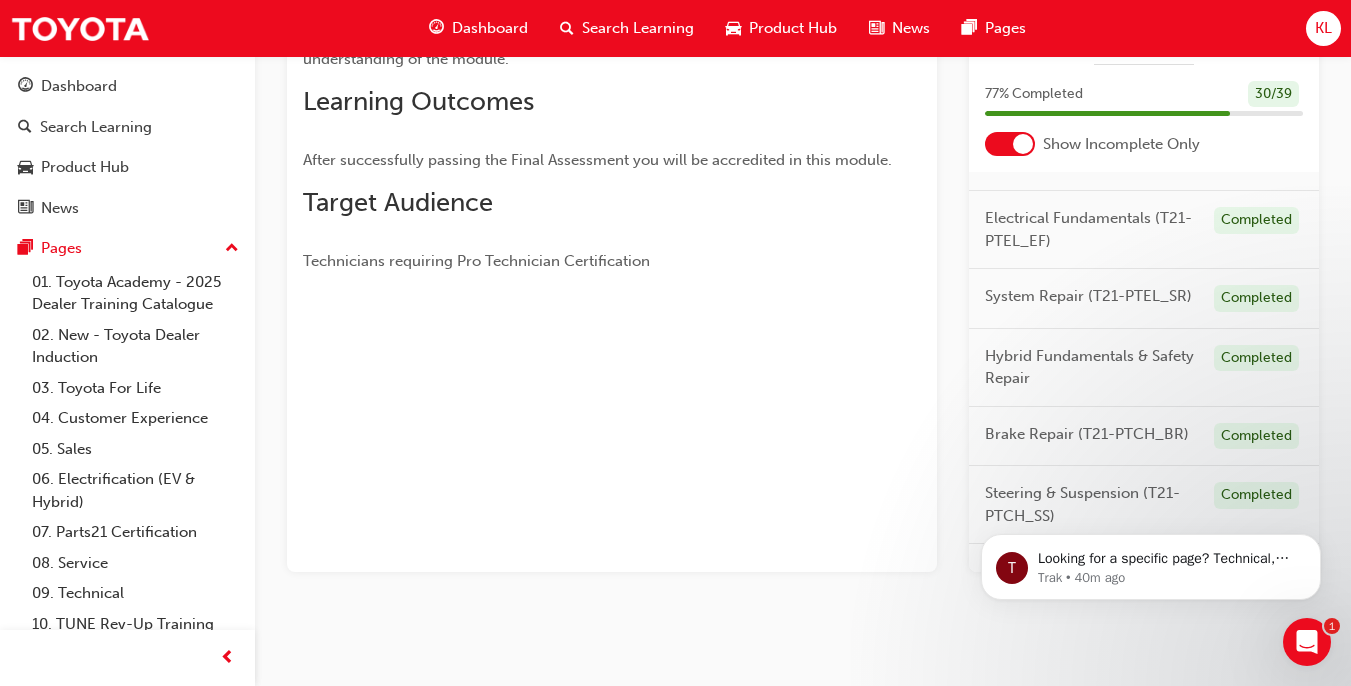 click at bounding box center (1023, 144) 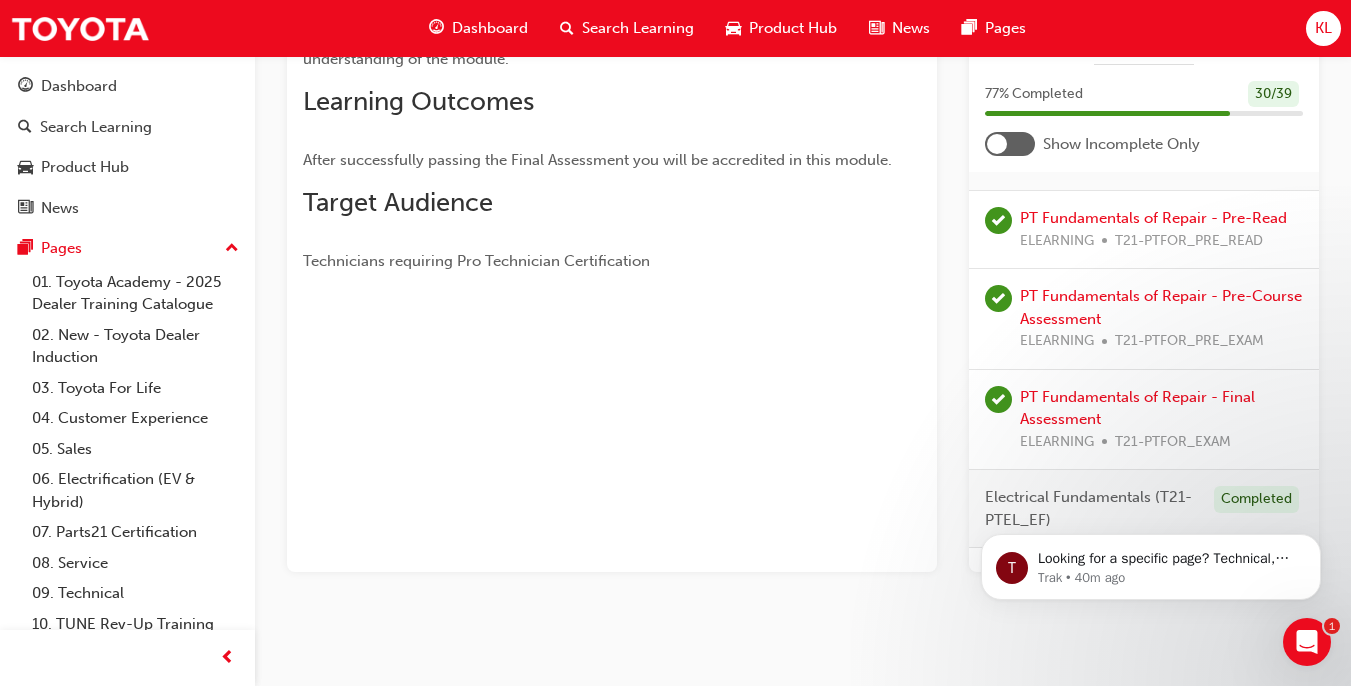 click on "77 % Completed 30 / 39" at bounding box center [1144, 107] 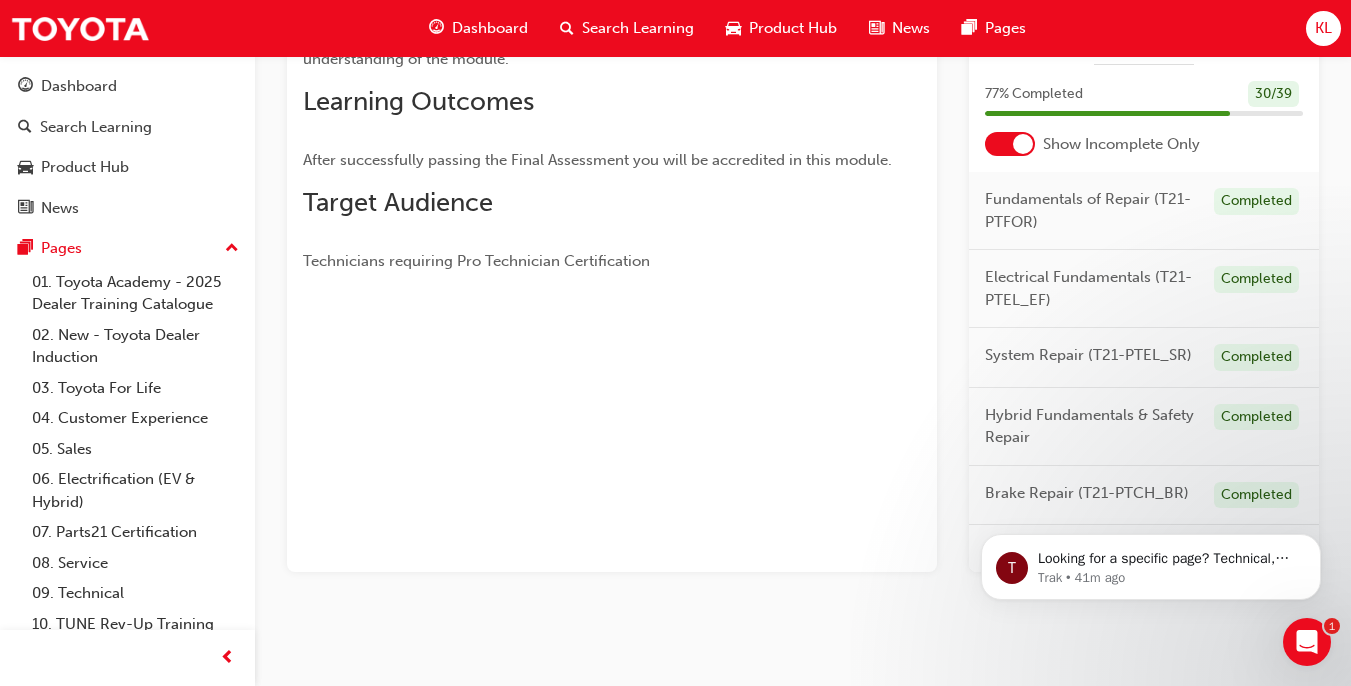 scroll, scrollTop: 84, scrollLeft: 0, axis: vertical 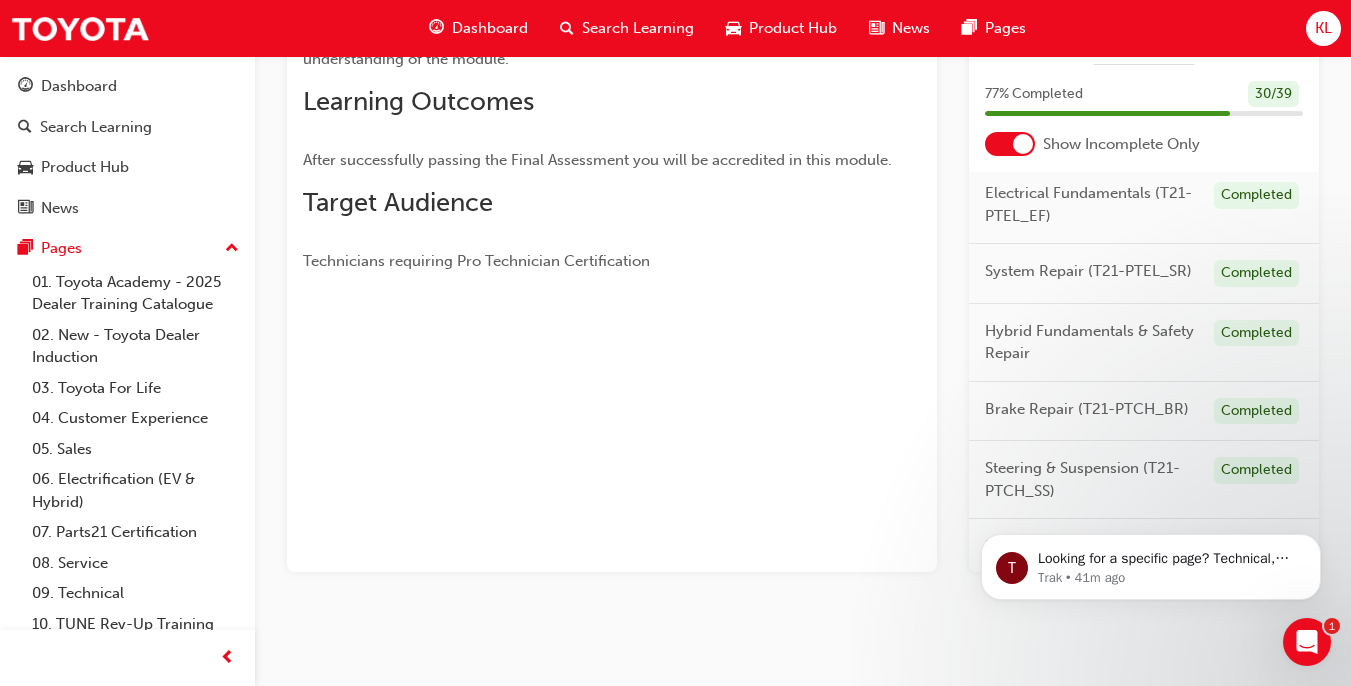 click on "You've met the eligibility requirements for this learning resource. Show details Overview The Petrol Engine Management Final Assessment is designed to test your learning and understanding of the module. Learning Outcomes After successfully passing the Final Assessment you will be accredited in this module. Target Audience Technicians requiring Pro Technician Certification" at bounding box center [612, 213] 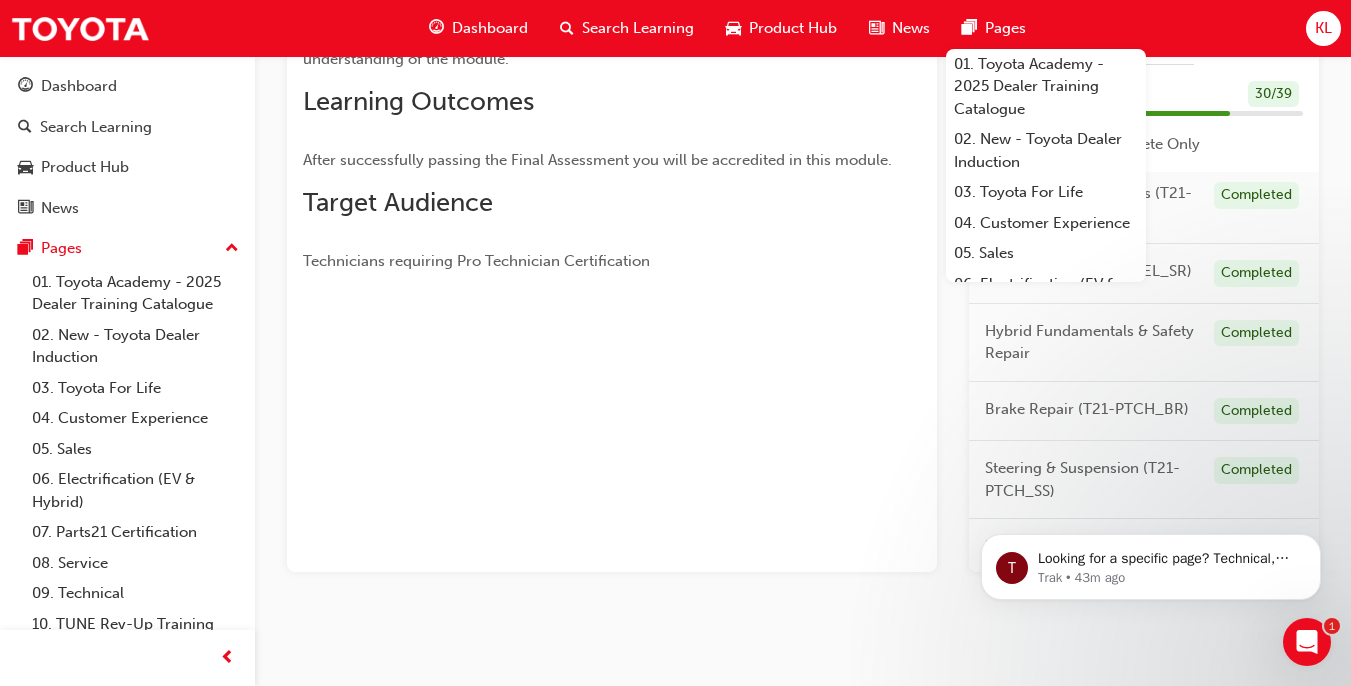 click on "Overview The Petrol Engine Management Final Assessment is designed to test your learning and understanding of the module. Learning Outcomes After successfully passing the Final Assessment you will be accredited in this module. Target Audience Technicians requiring Pro Technician Certification" at bounding box center [612, 117] 